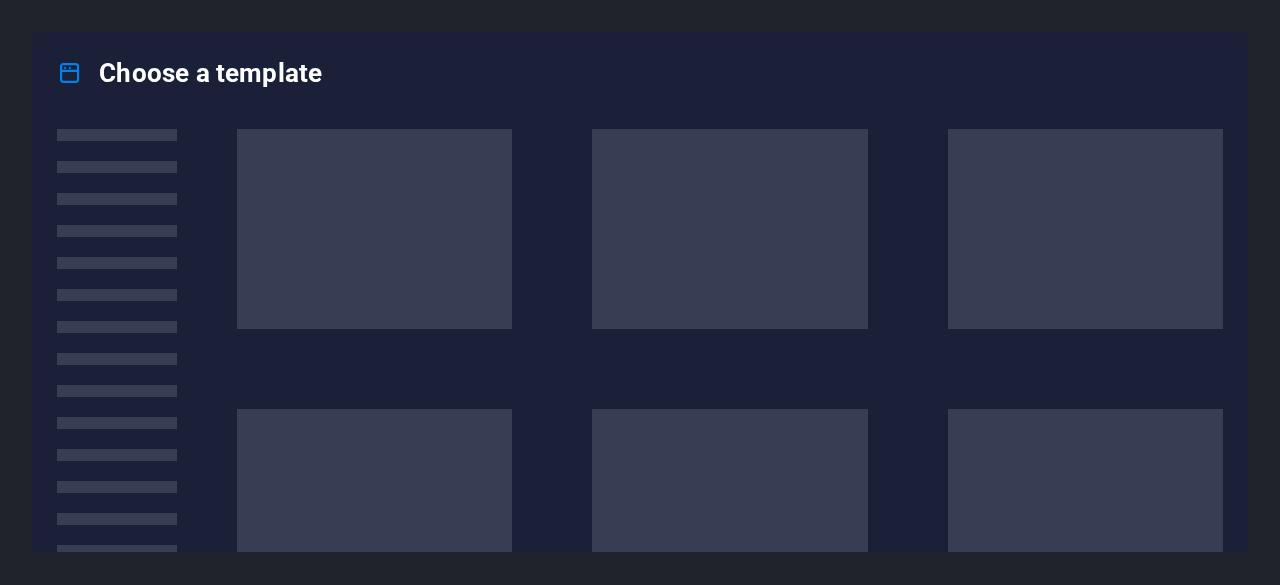 scroll, scrollTop: 0, scrollLeft: 0, axis: both 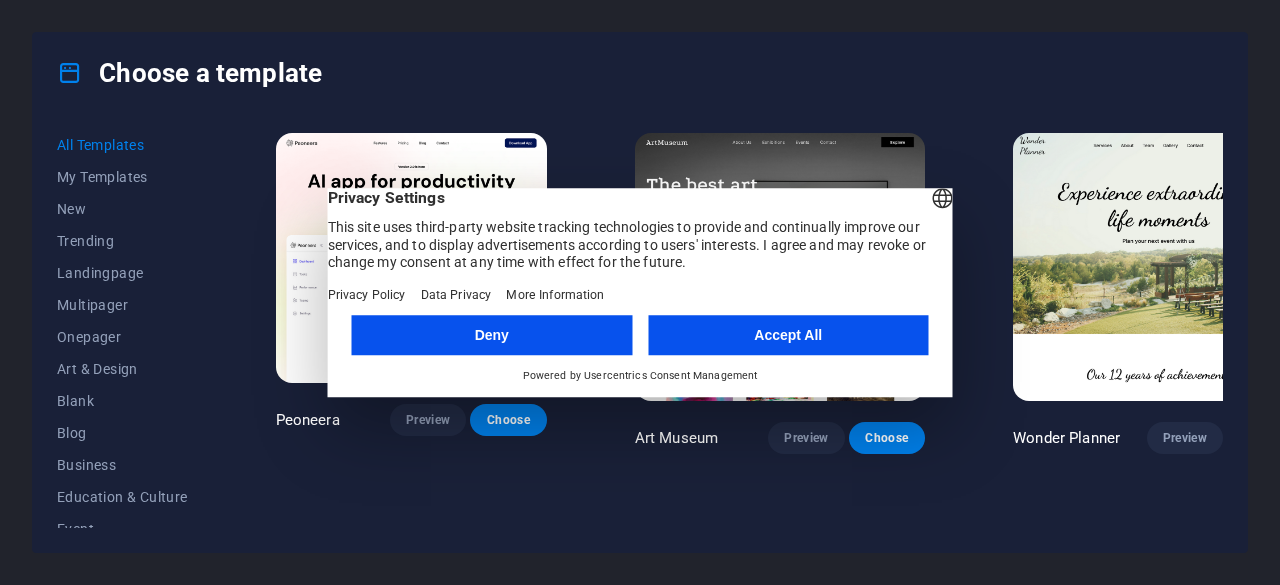 click on "Accept All" at bounding box center [788, 335] 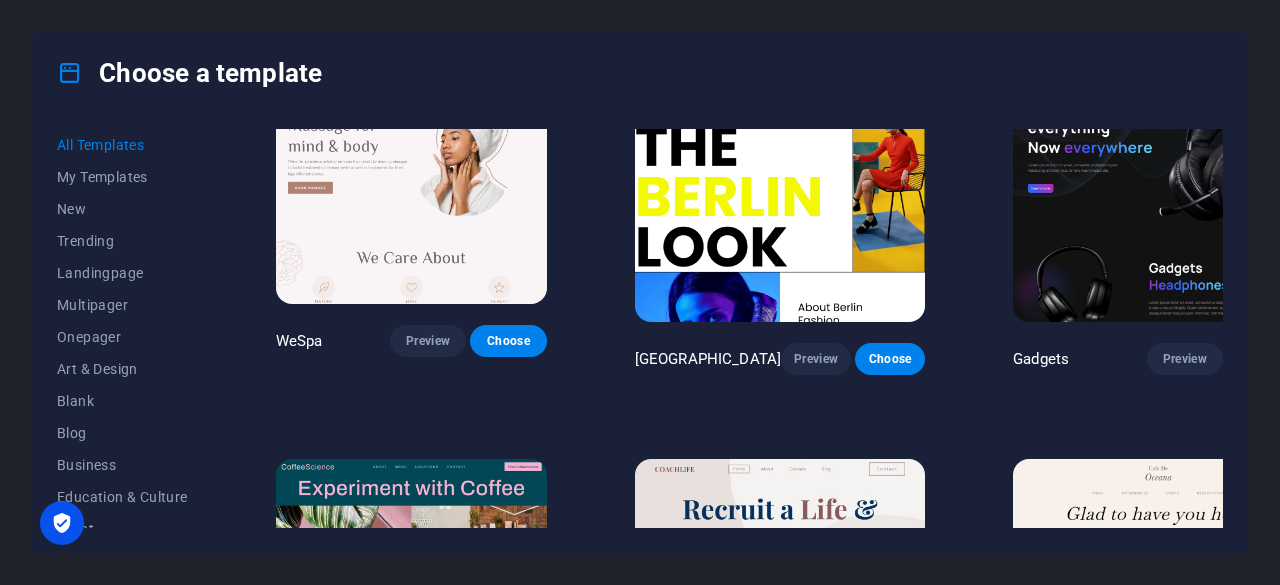 scroll, scrollTop: 4132, scrollLeft: 0, axis: vertical 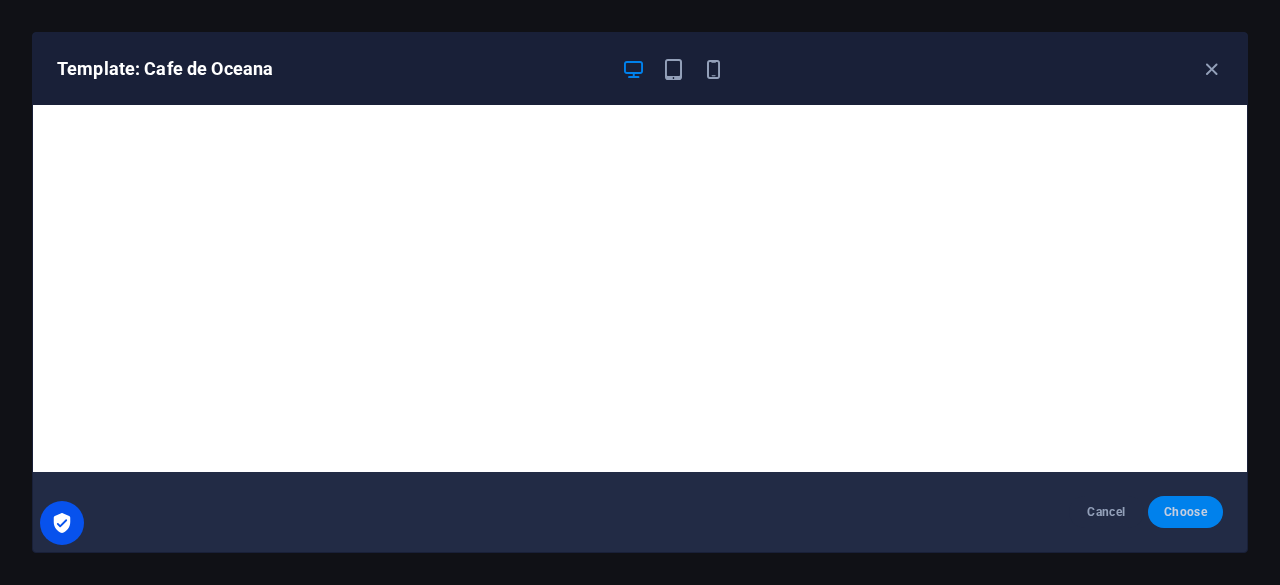 click on "Choose" at bounding box center (1185, 512) 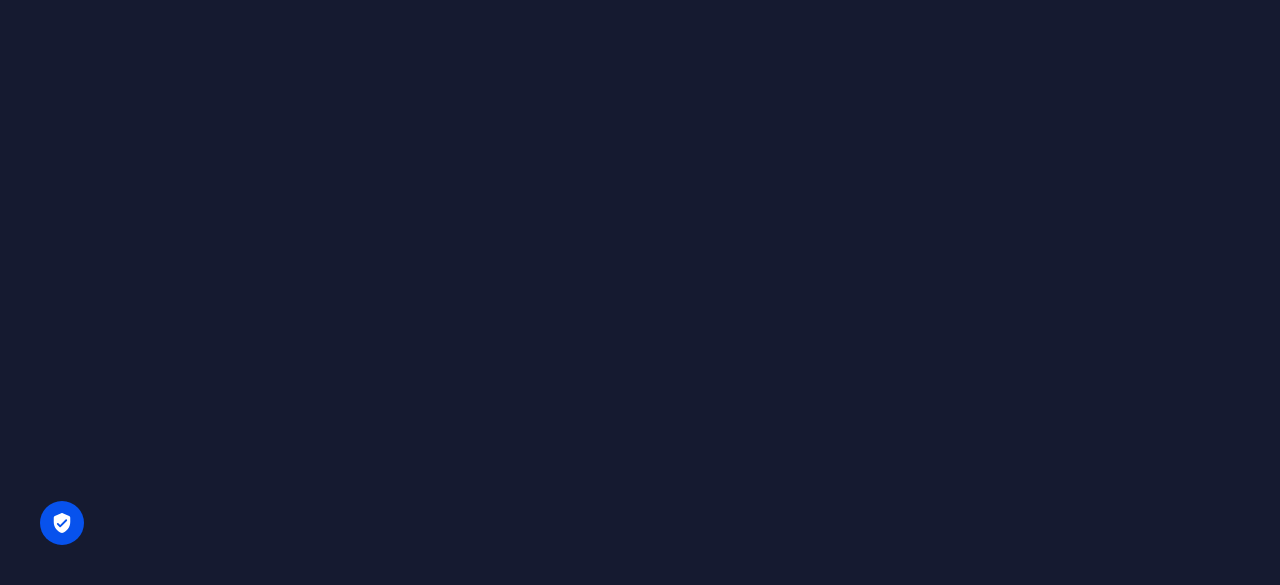 scroll, scrollTop: 0, scrollLeft: 0, axis: both 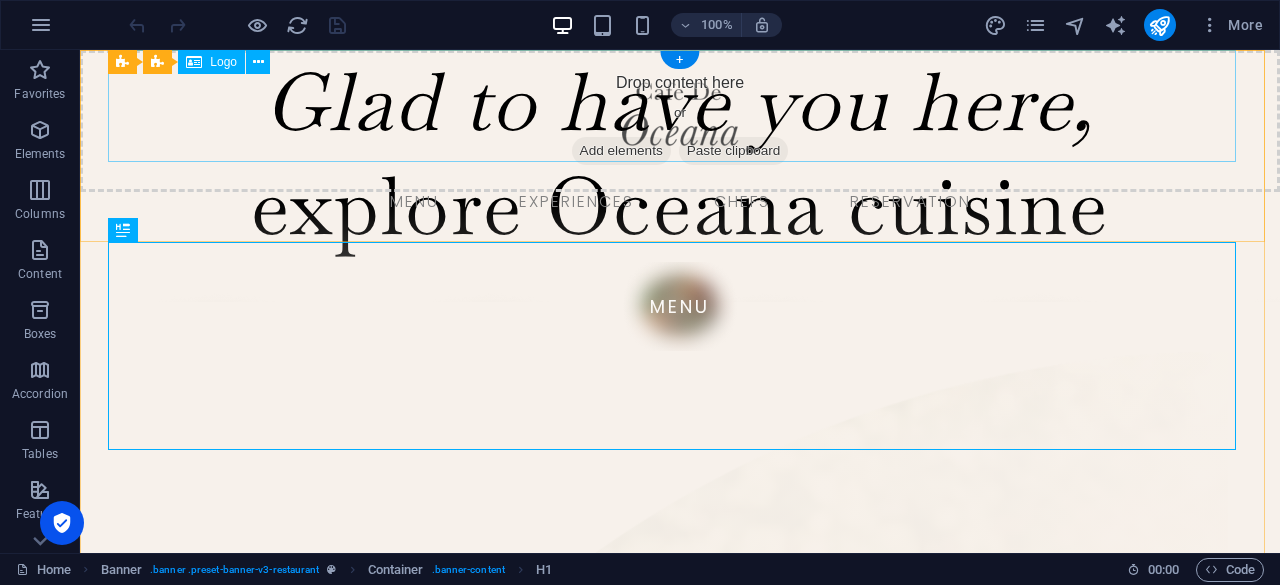 click at bounding box center [680, 106] 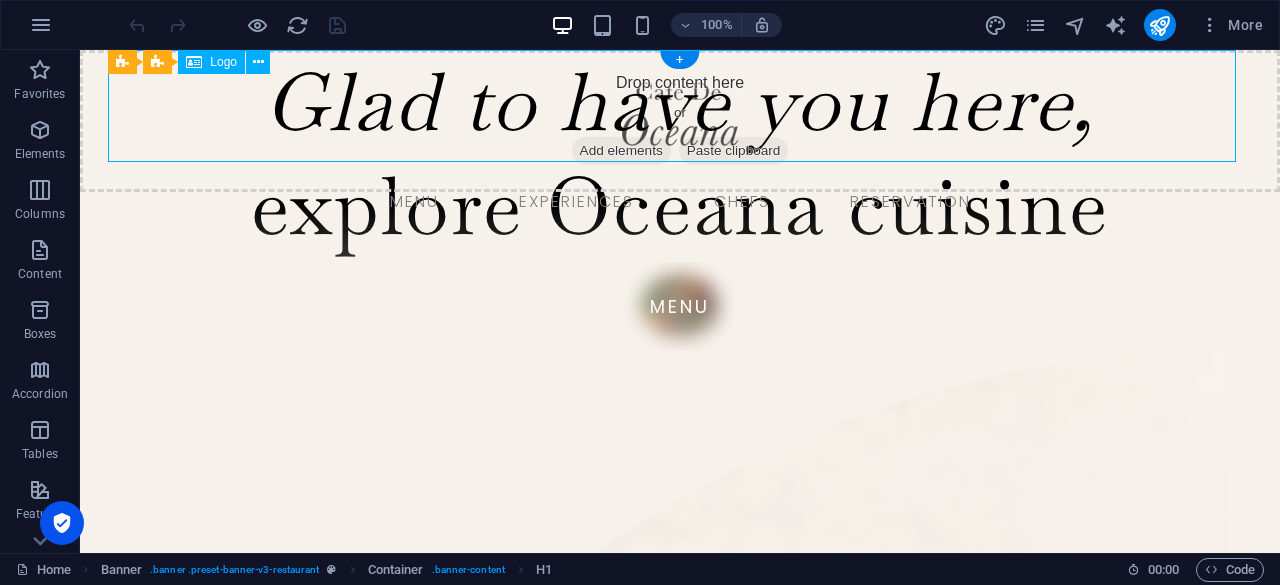 click at bounding box center [680, 106] 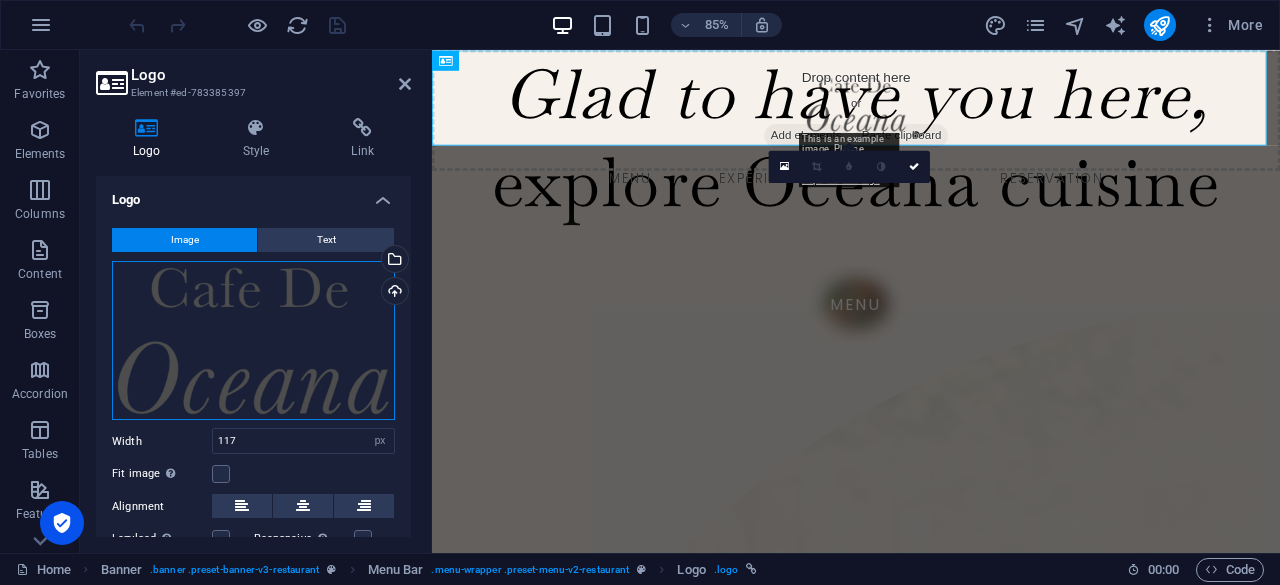 click on "Drag files here, click to choose files or select files from Files or our free stock photos & videos" at bounding box center (253, 341) 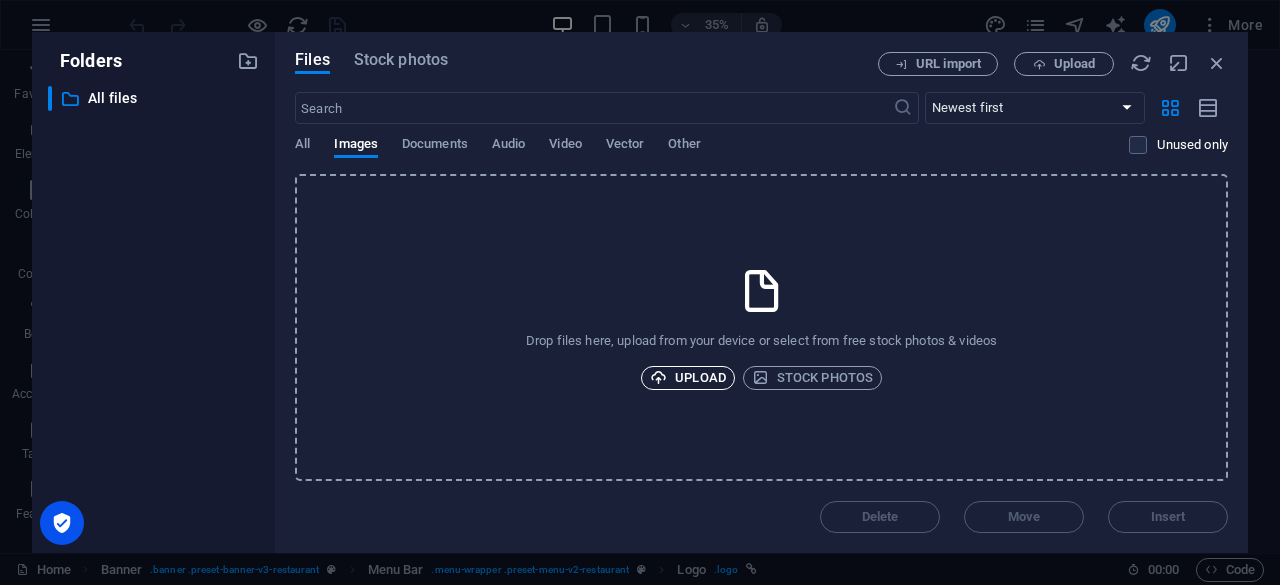 click on "Upload" at bounding box center [688, 378] 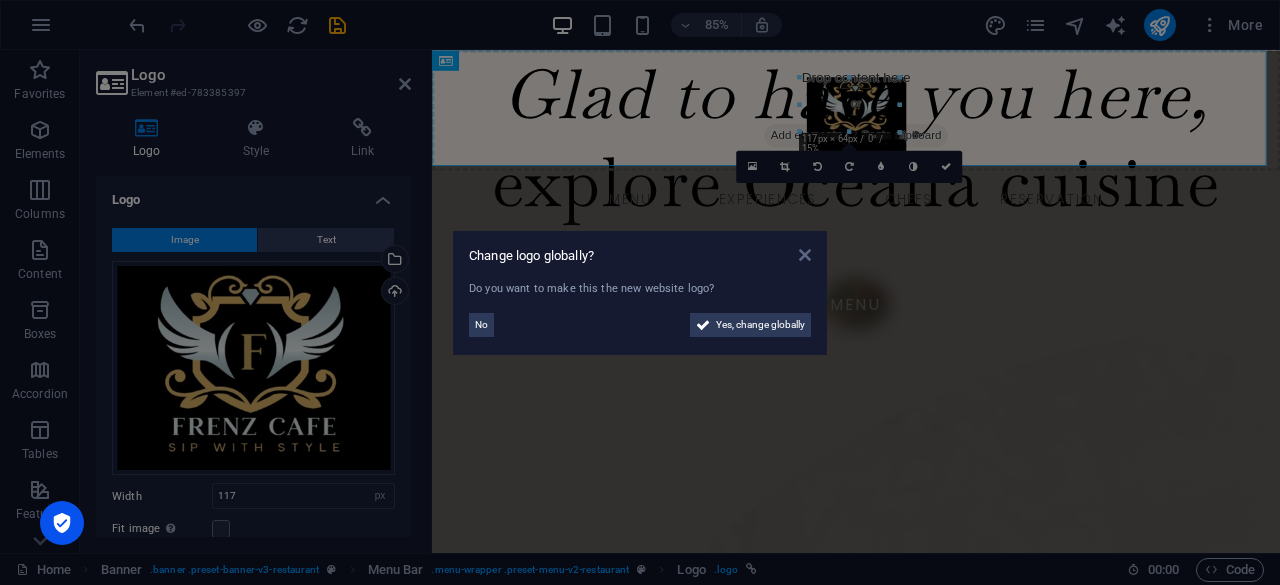 click at bounding box center [805, 255] 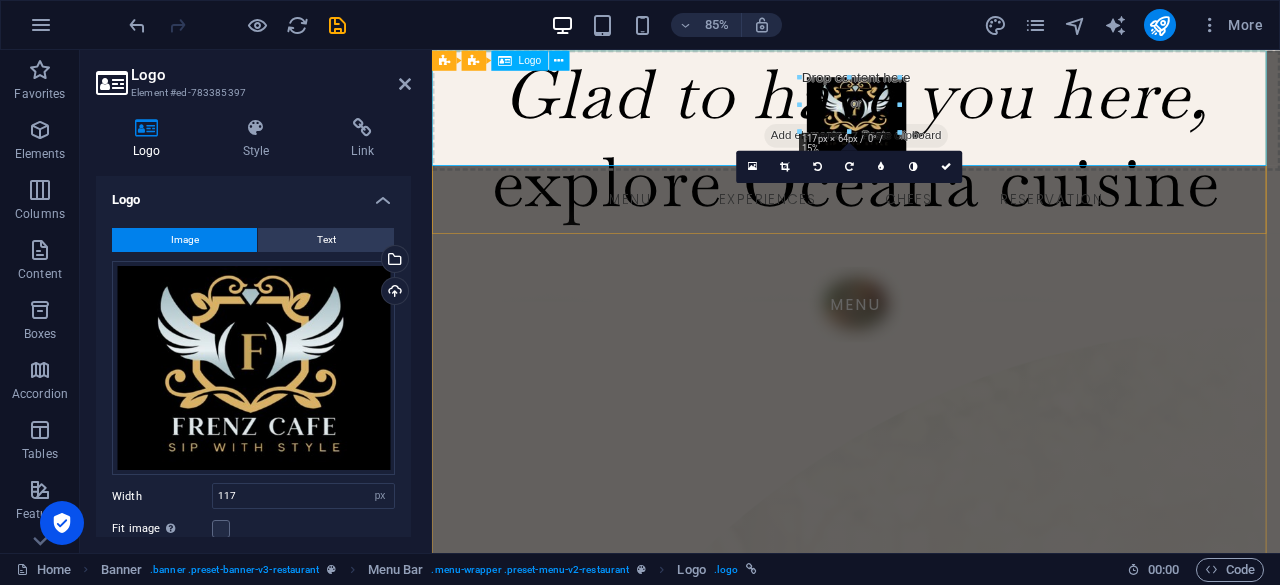 drag, startPoint x: 1331, startPoint y: 128, endPoint x: 1032, endPoint y: 53, distance: 308.26288 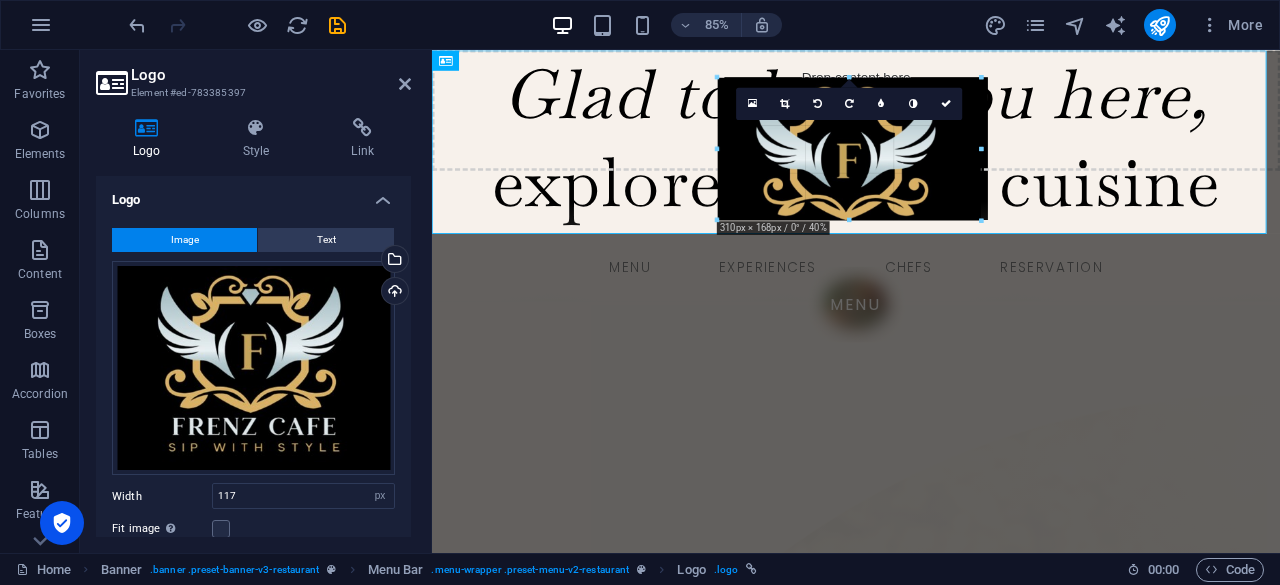 click at bounding box center [849, 142] 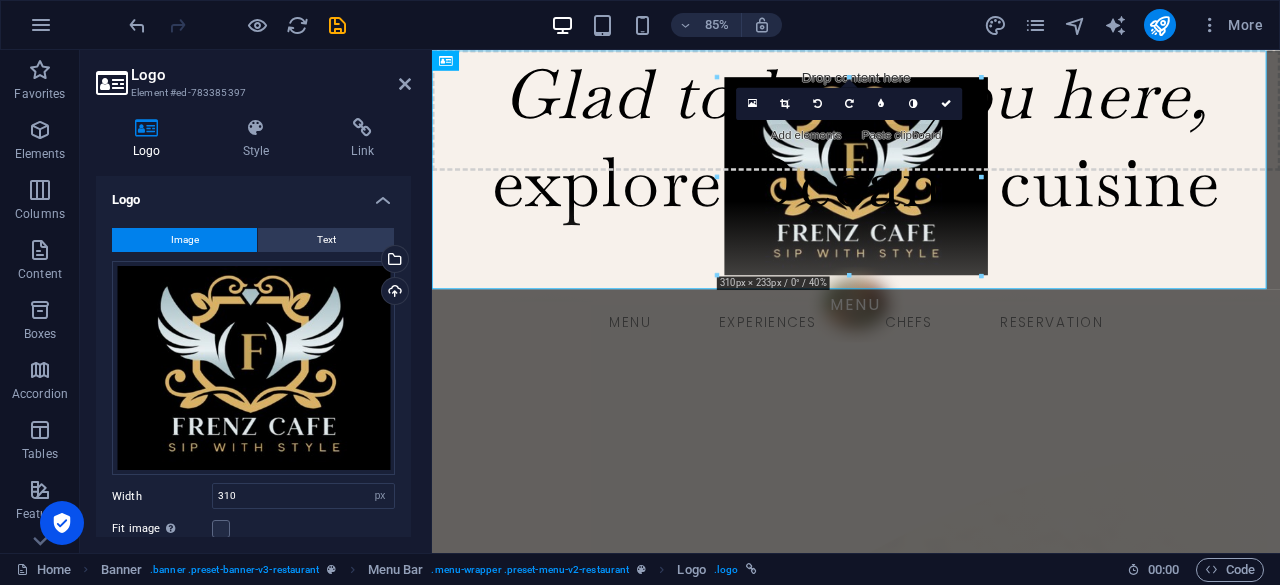 click at bounding box center (982, 276) 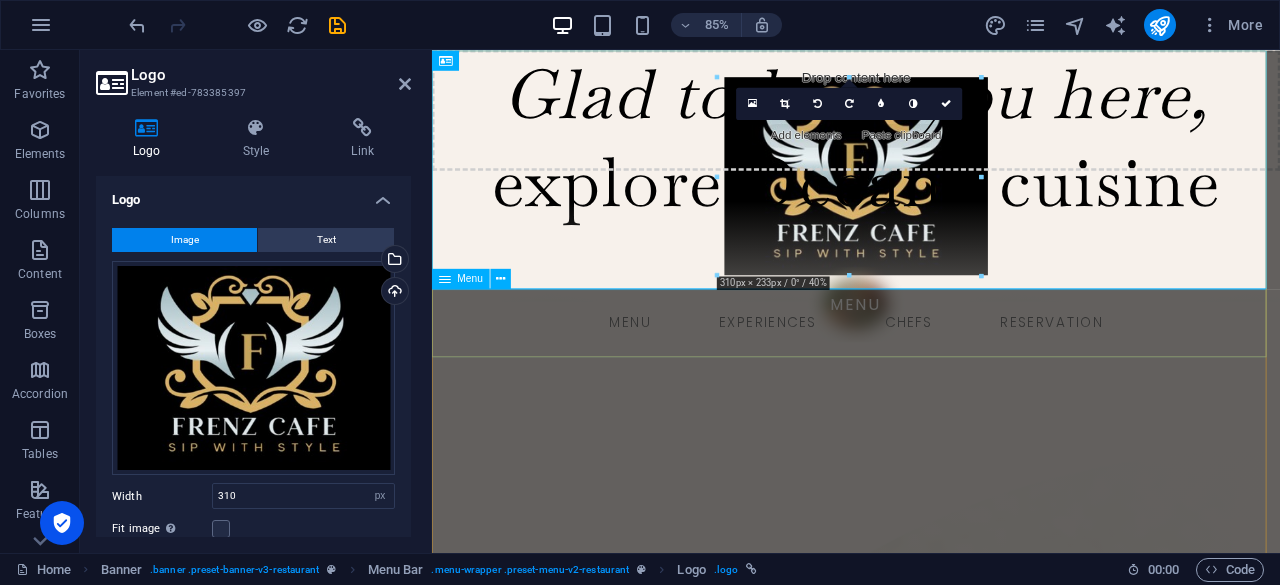 drag, startPoint x: 1412, startPoint y: 324, endPoint x: 1204, endPoint y: 338, distance: 208.47063 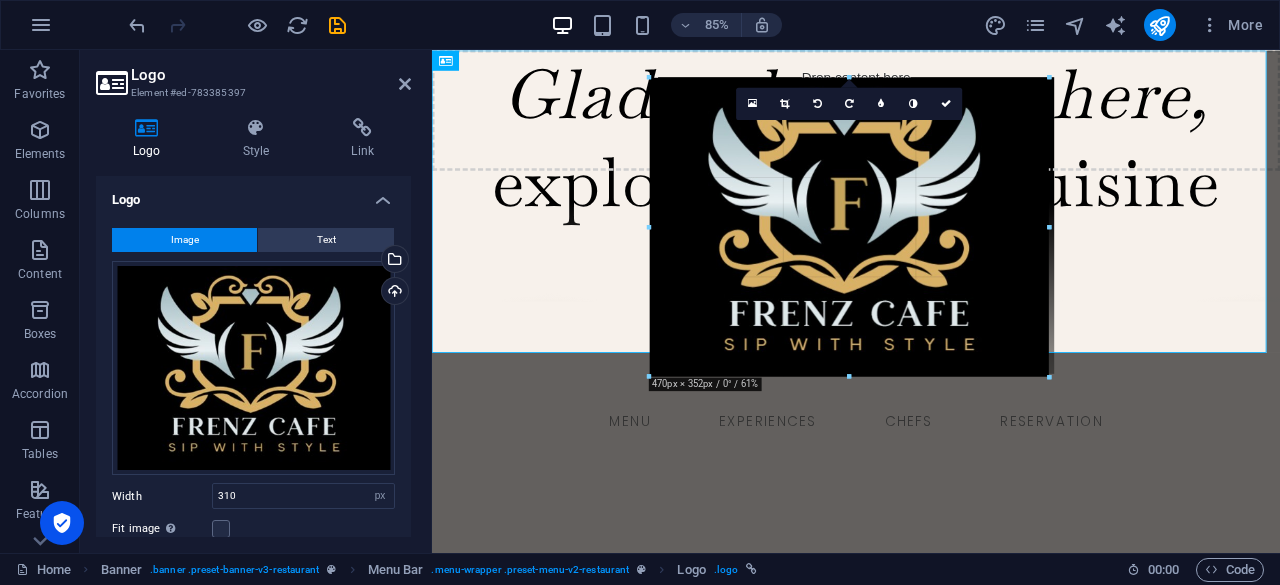 drag, startPoint x: 978, startPoint y: 275, endPoint x: 1144, endPoint y: 389, distance: 201.37527 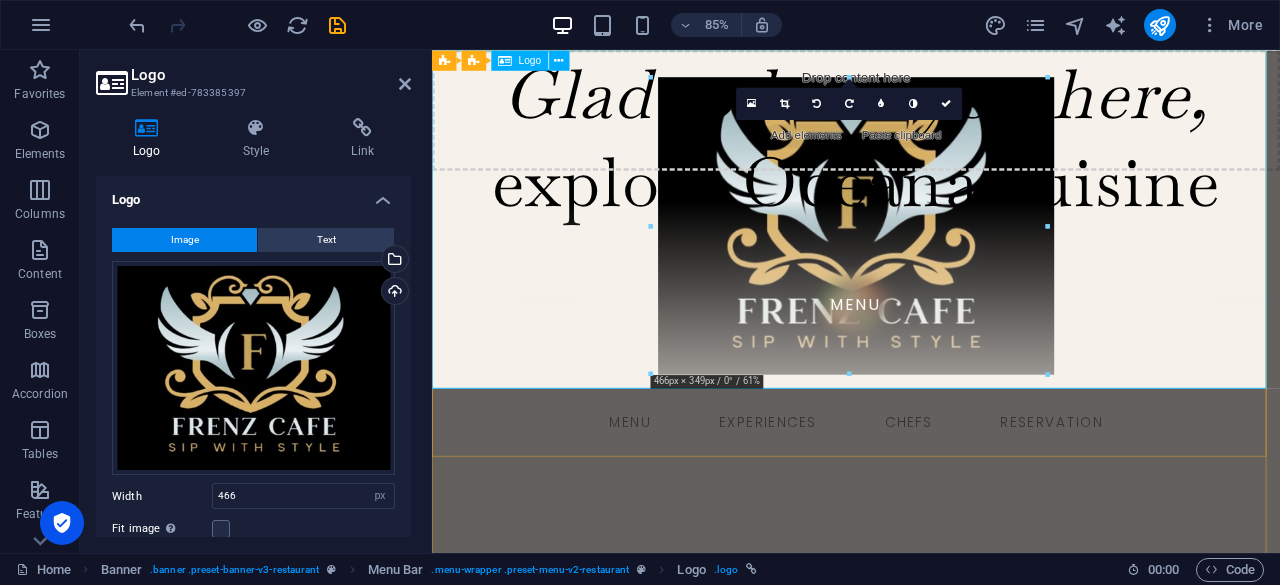 click at bounding box center (931, 249) 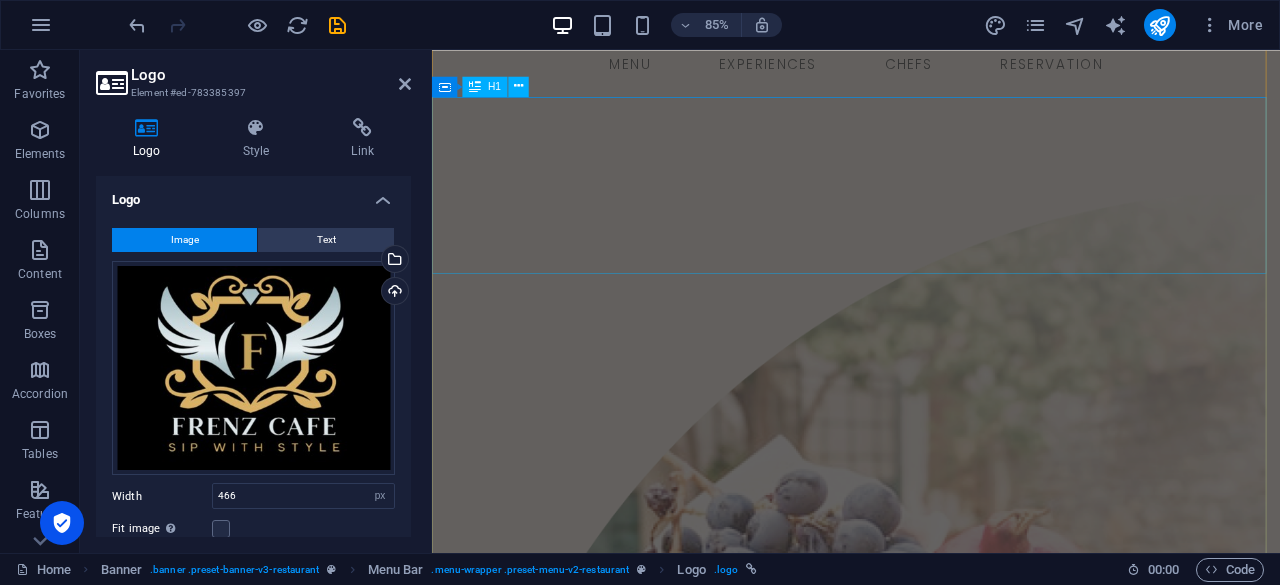 scroll, scrollTop: 423, scrollLeft: 0, axis: vertical 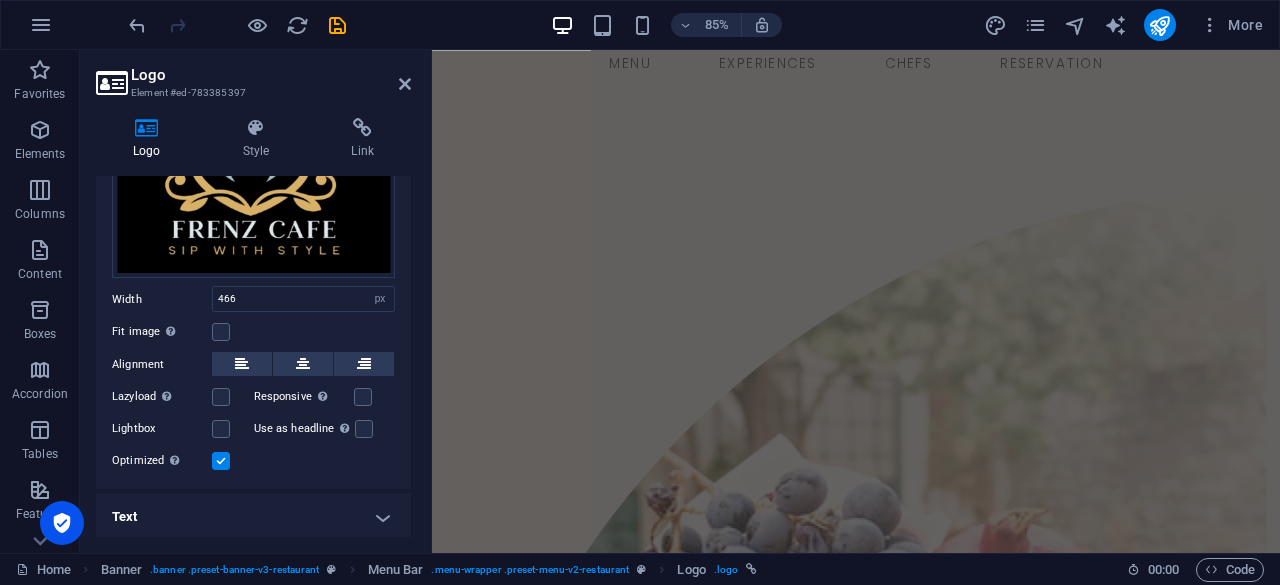 click on "Logo" at bounding box center [271, 75] 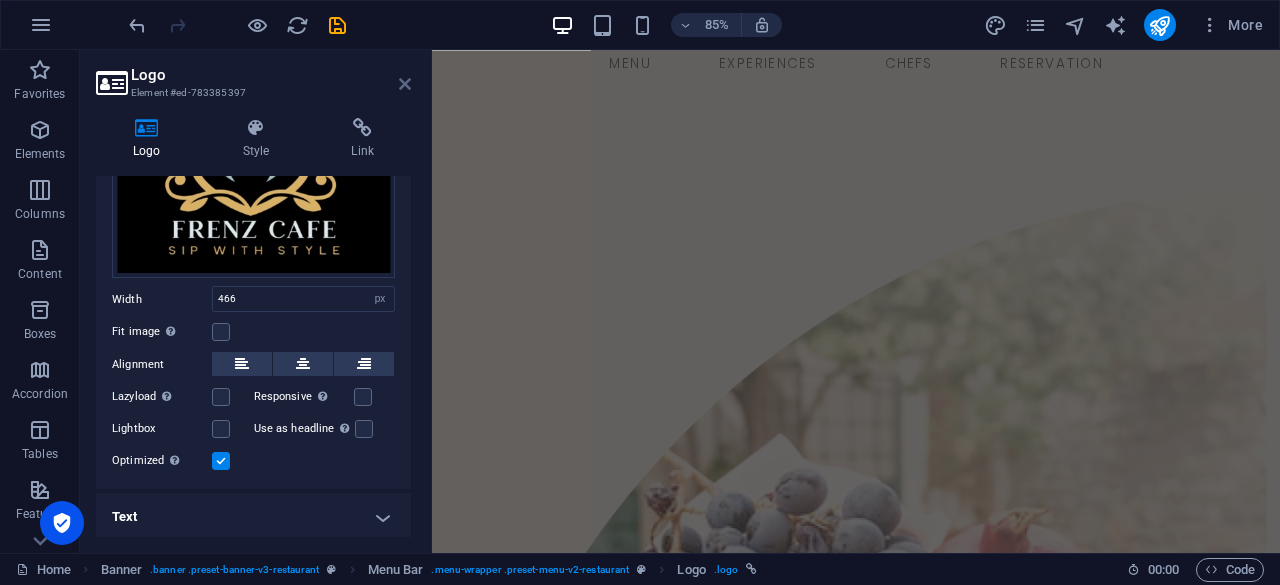 click at bounding box center (405, 84) 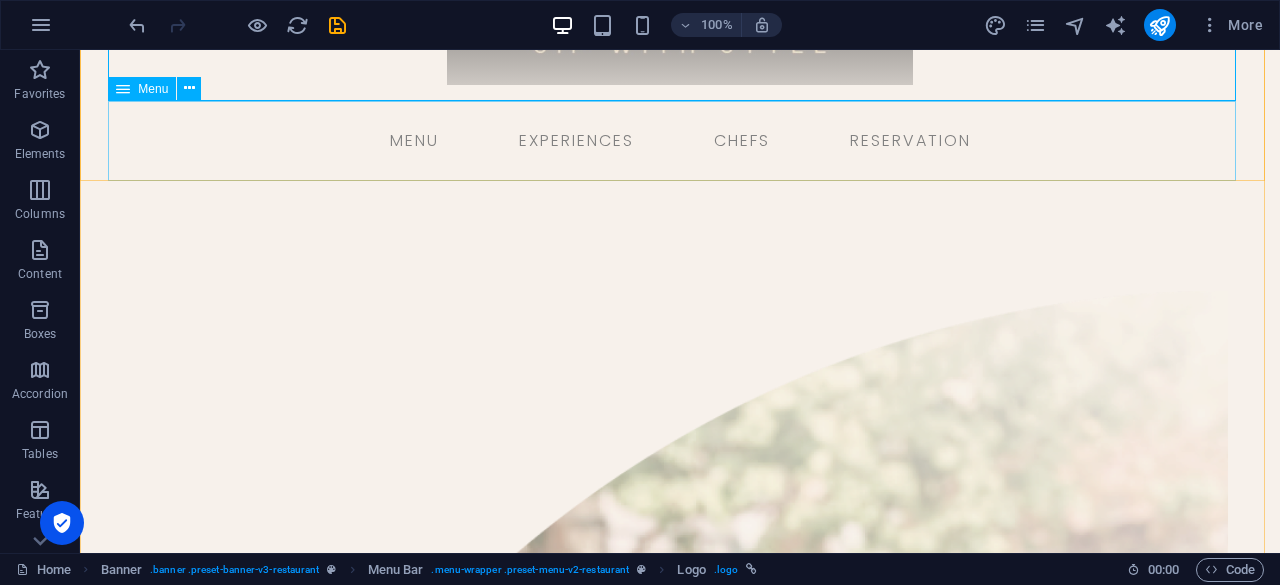 scroll, scrollTop: 348, scrollLeft: 0, axis: vertical 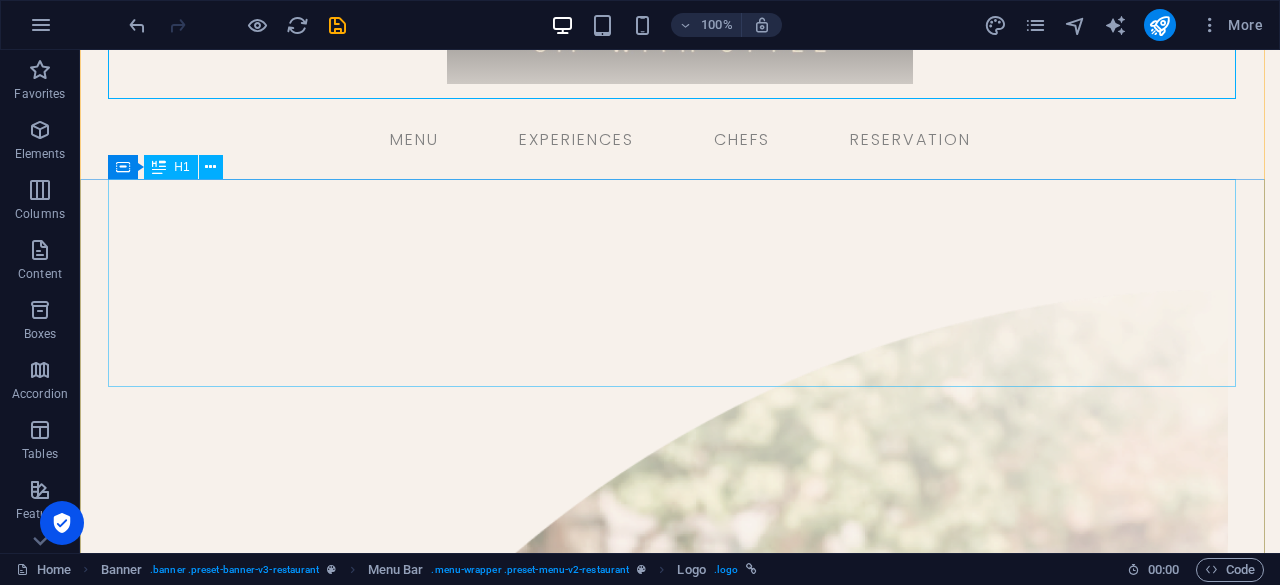 click on "Glad to have you here, explore Oceana cuisine" at bounding box center [680, -194] 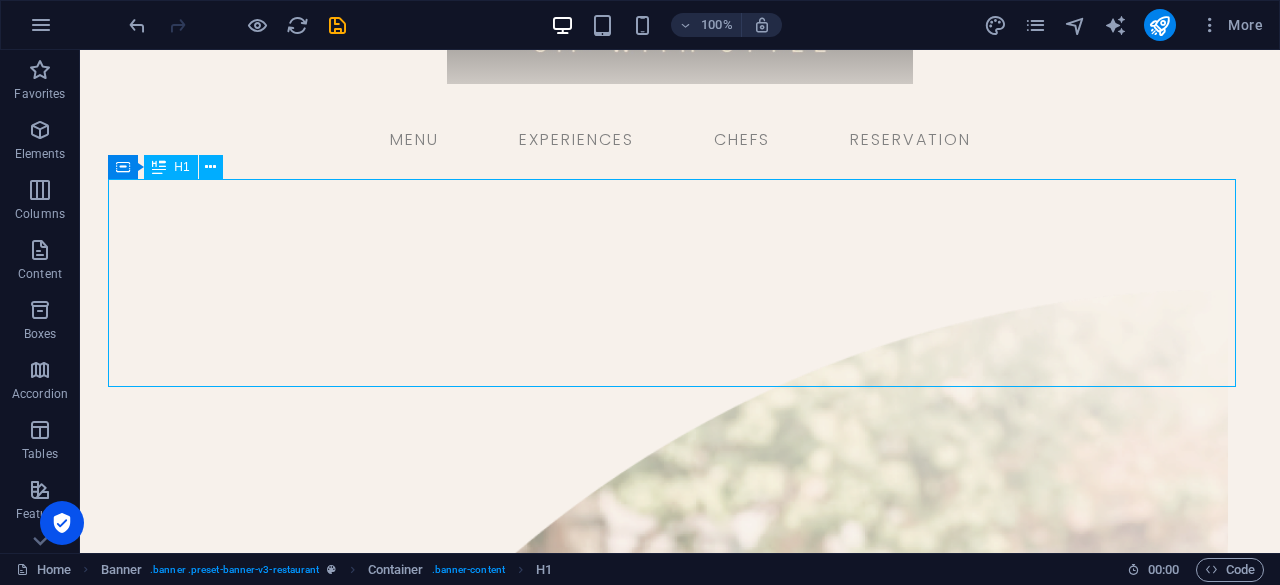 click on "Glad to have you here, explore Oceana cuisine" at bounding box center [680, -194] 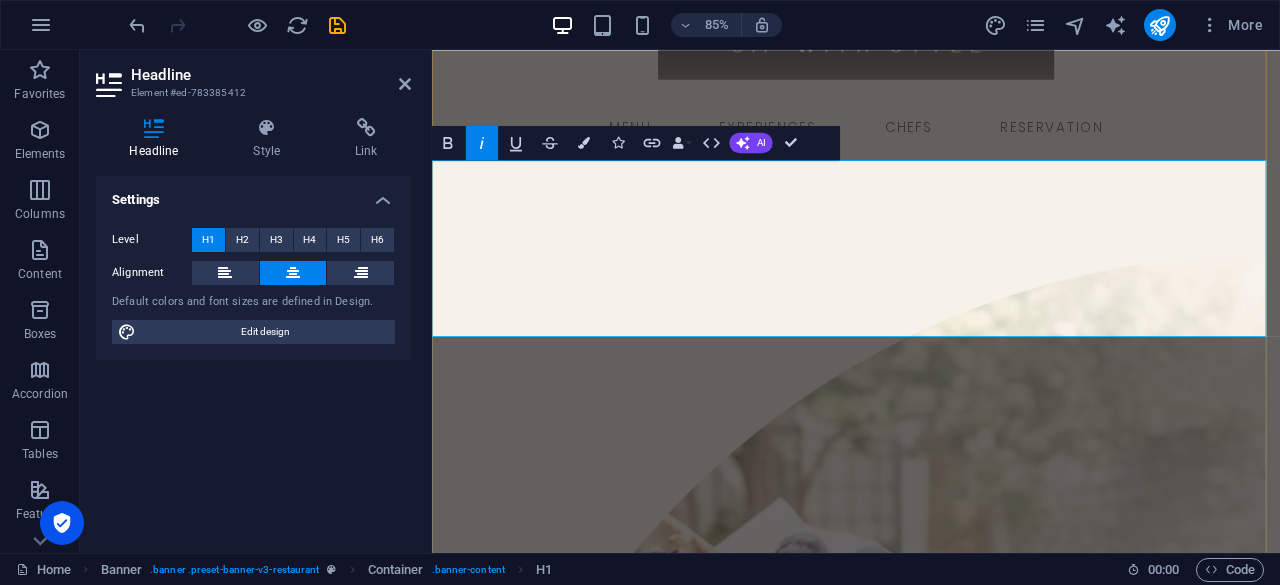 click on "Glad to have you here, explore Oceana cuisine" at bounding box center [931, -194] 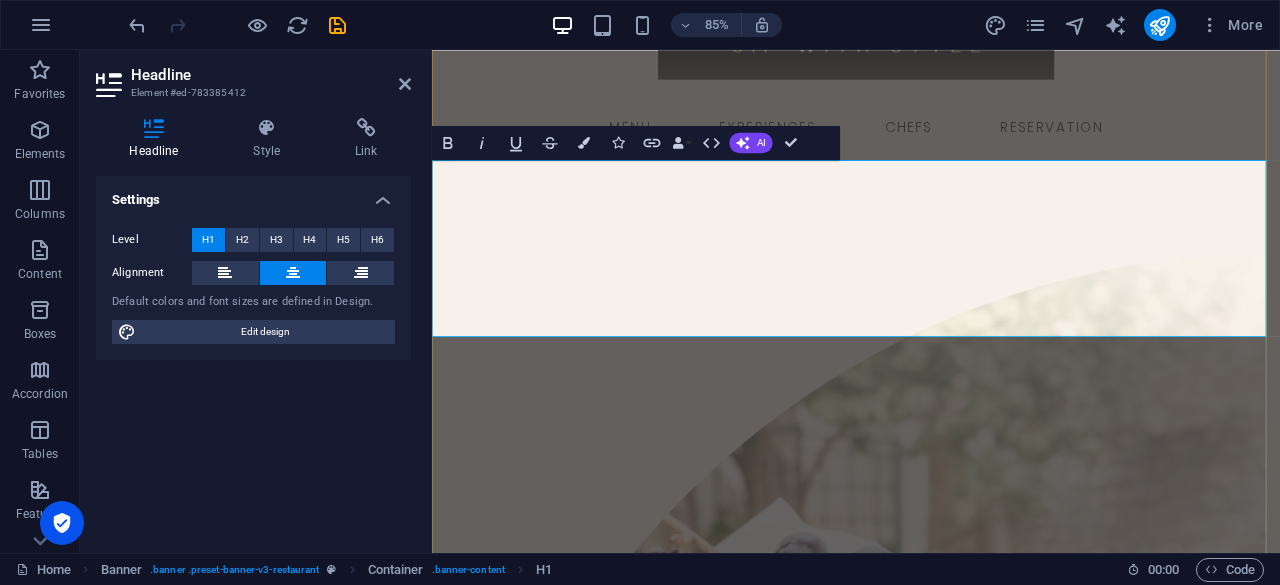 type 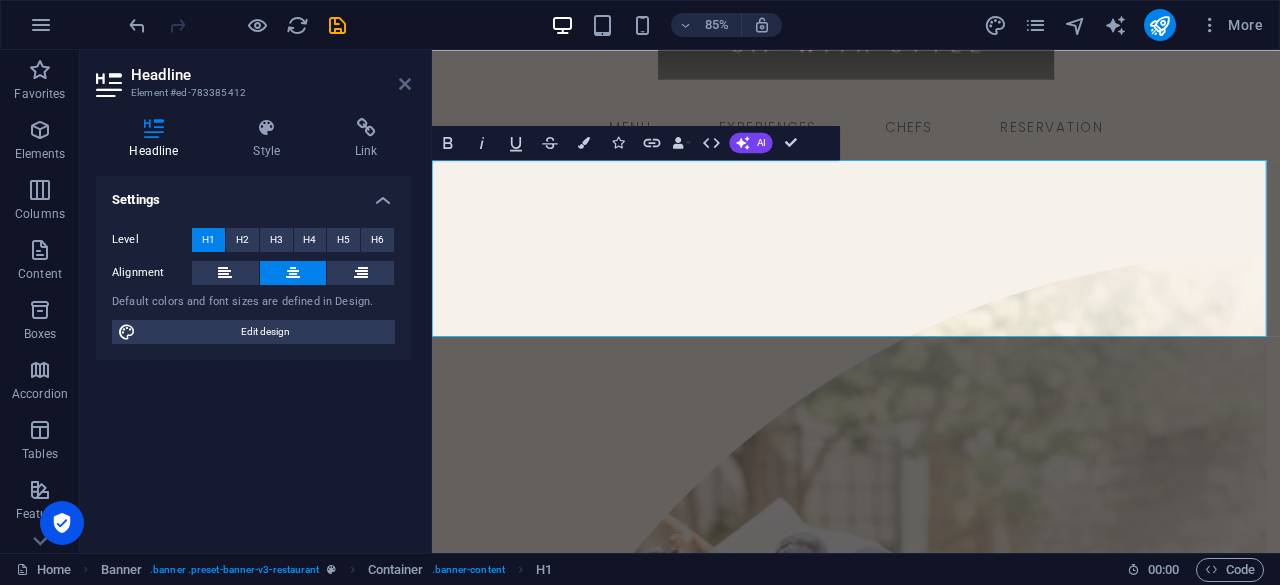 click at bounding box center [405, 84] 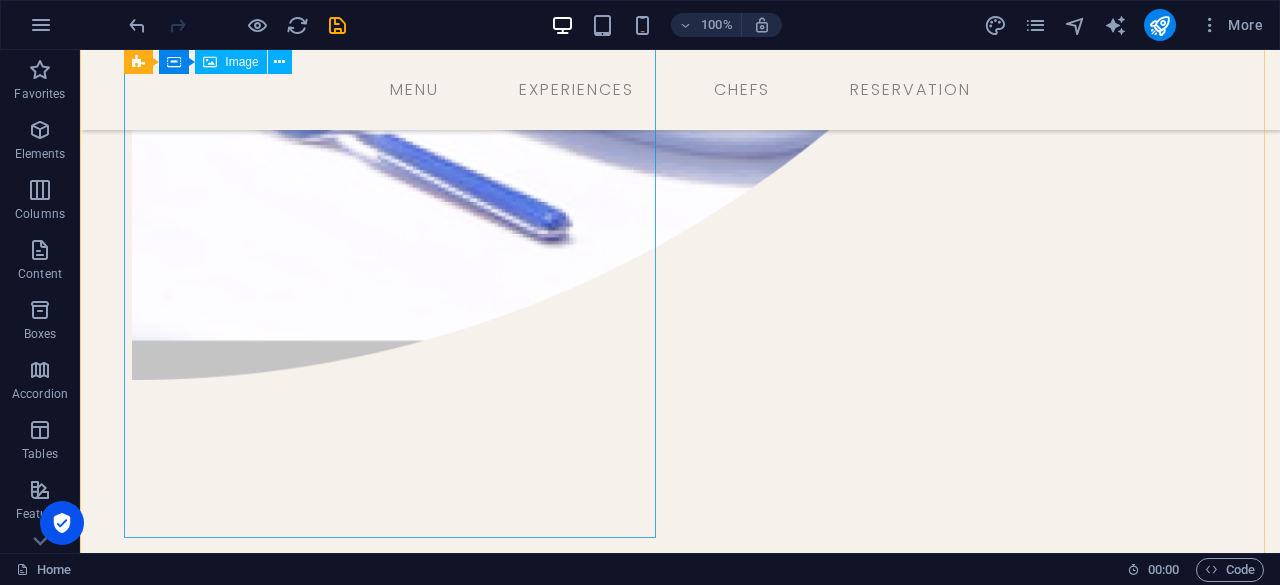scroll, scrollTop: 3216, scrollLeft: 0, axis: vertical 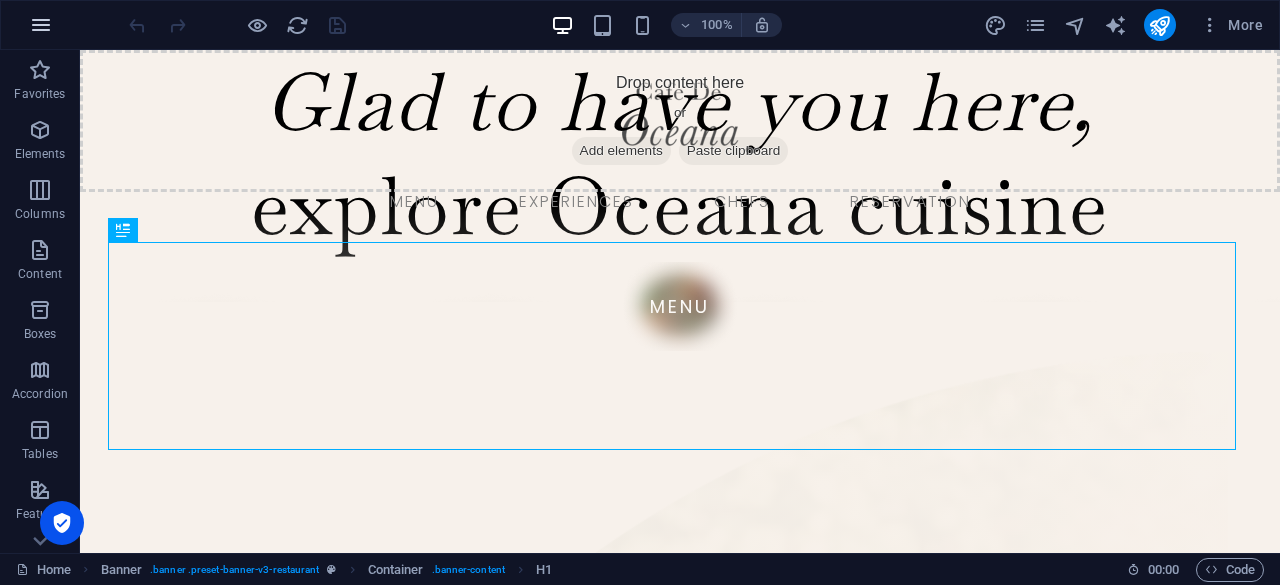 click at bounding box center (41, 25) 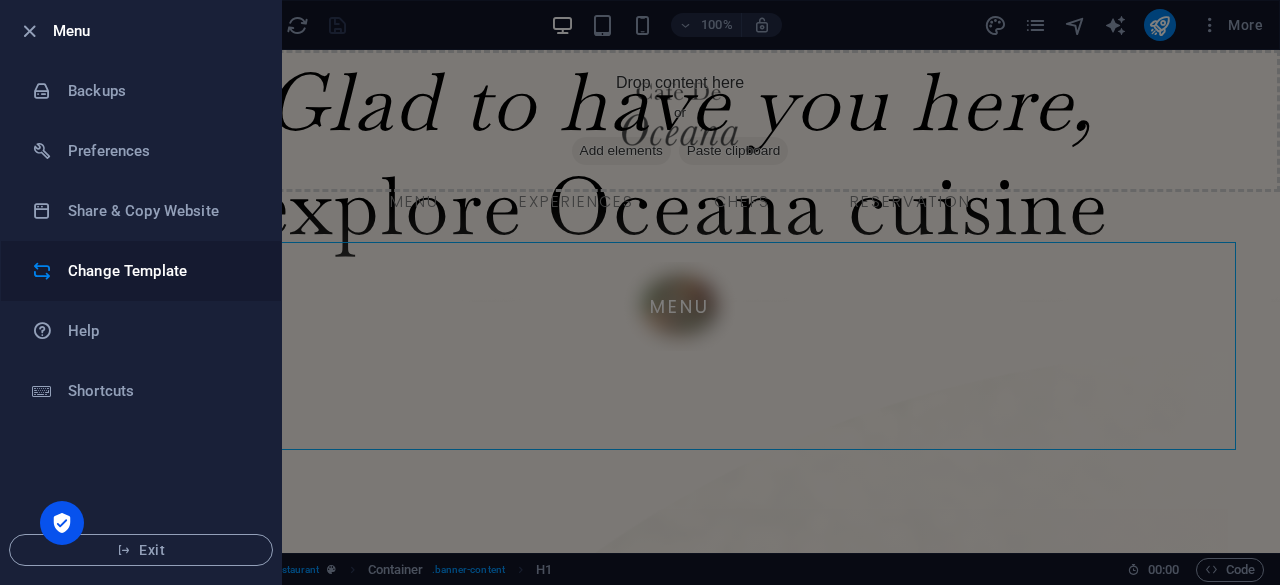 click on "Change Template" at bounding box center (160, 271) 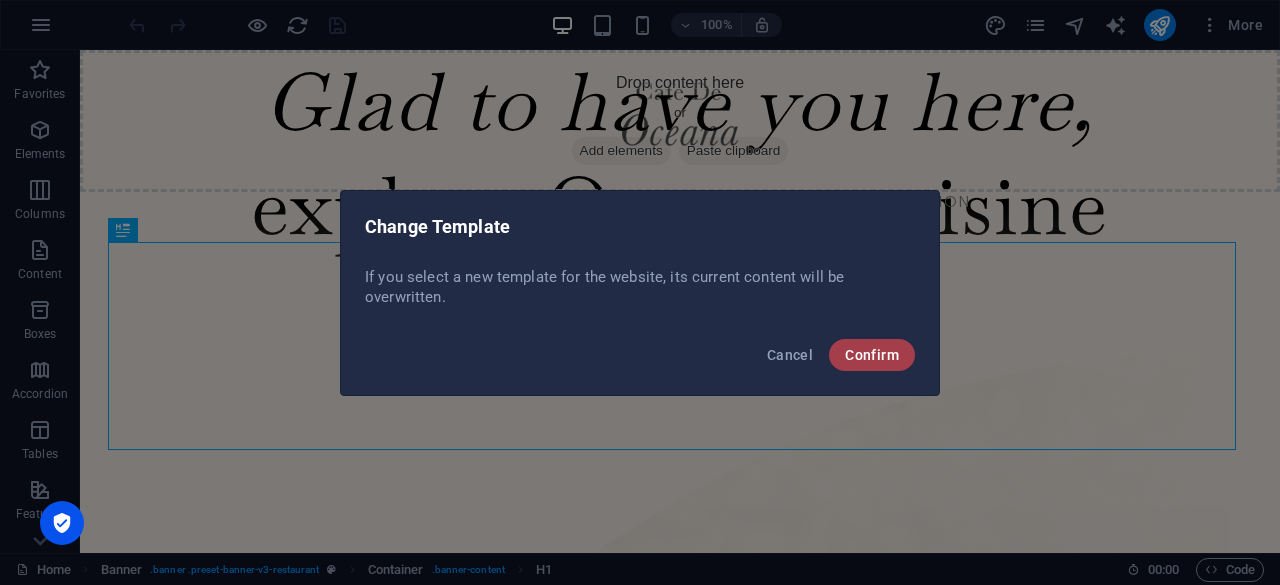 click on "Confirm" at bounding box center (872, 355) 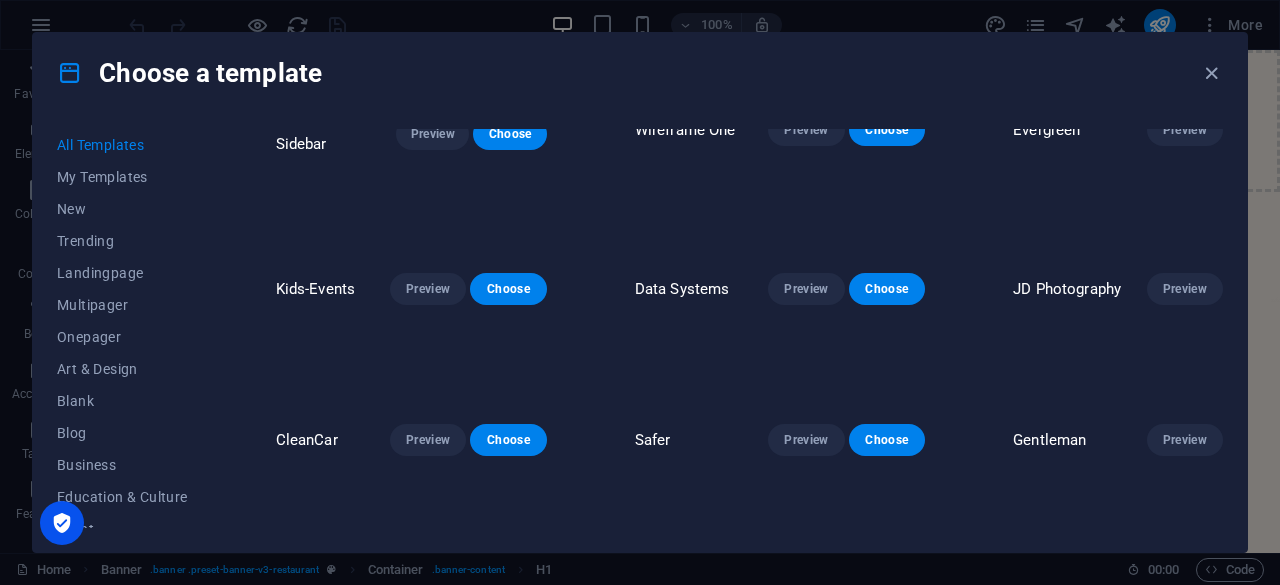 scroll, scrollTop: 2982, scrollLeft: 0, axis: vertical 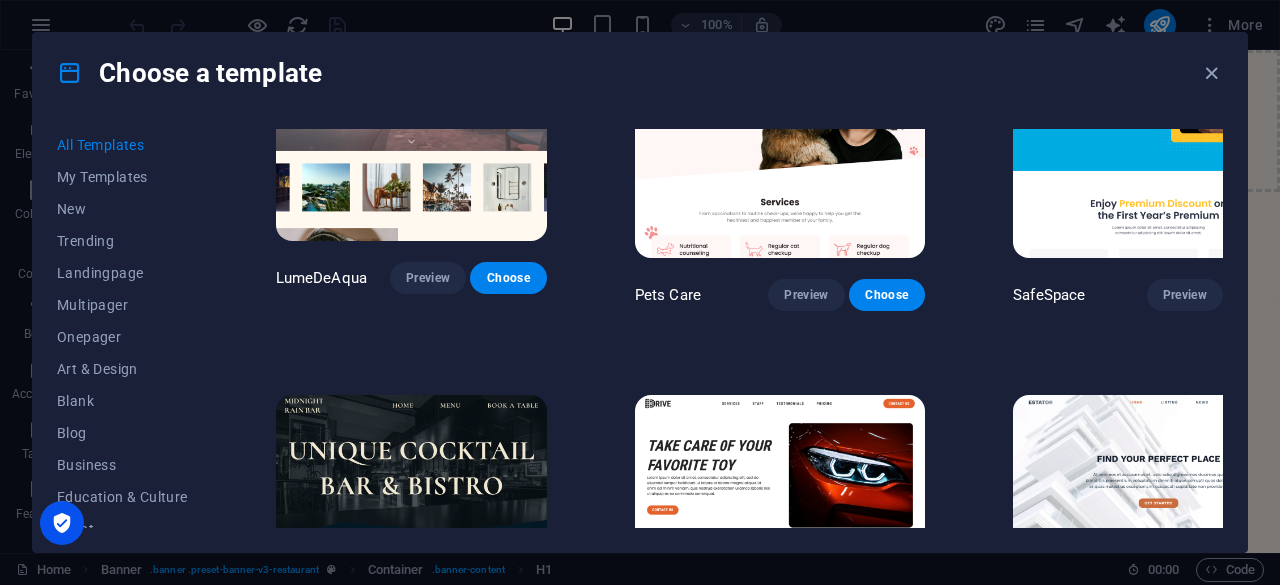 click on "Choose" at bounding box center [509, 686] 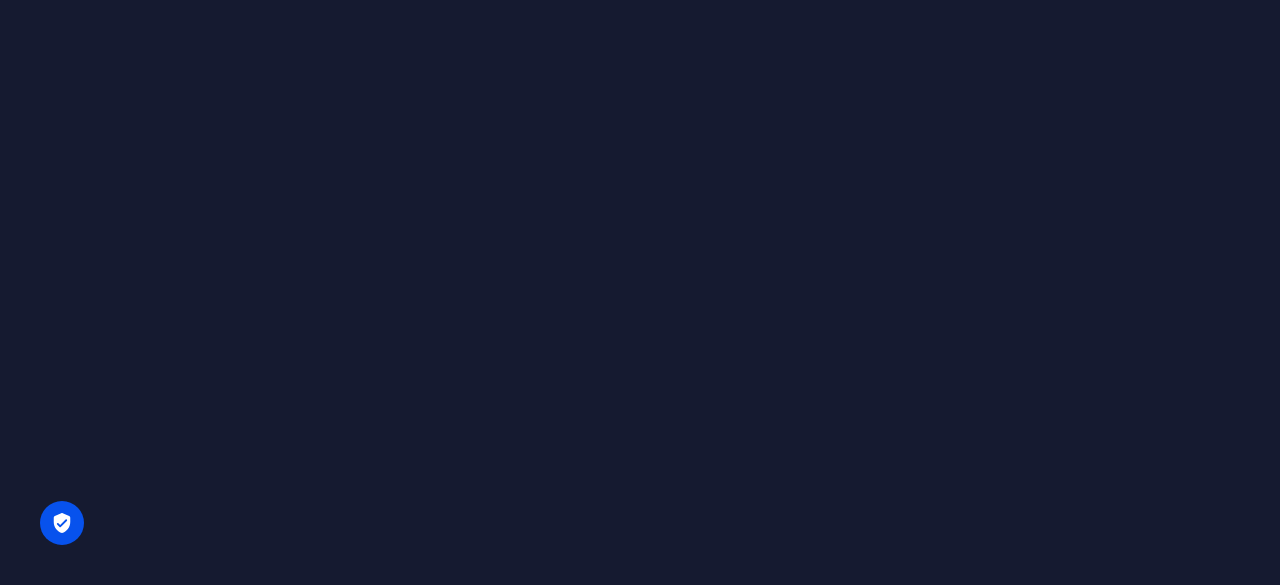 scroll, scrollTop: 0, scrollLeft: 0, axis: both 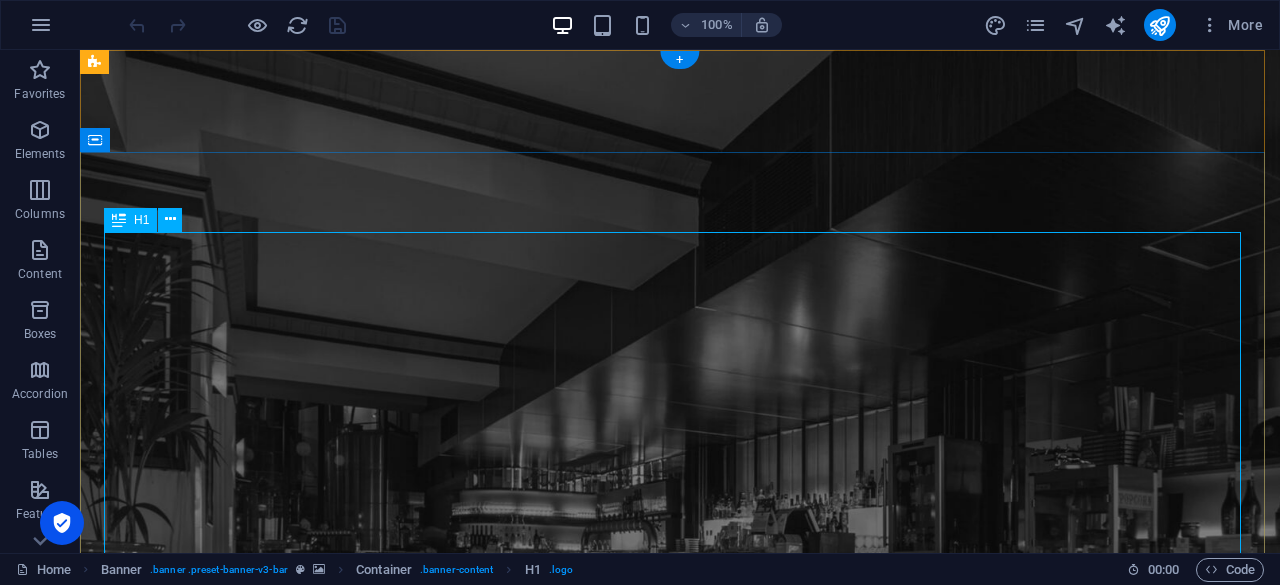 click on "unique cocktail bar & bistro" at bounding box center [680, 1368] 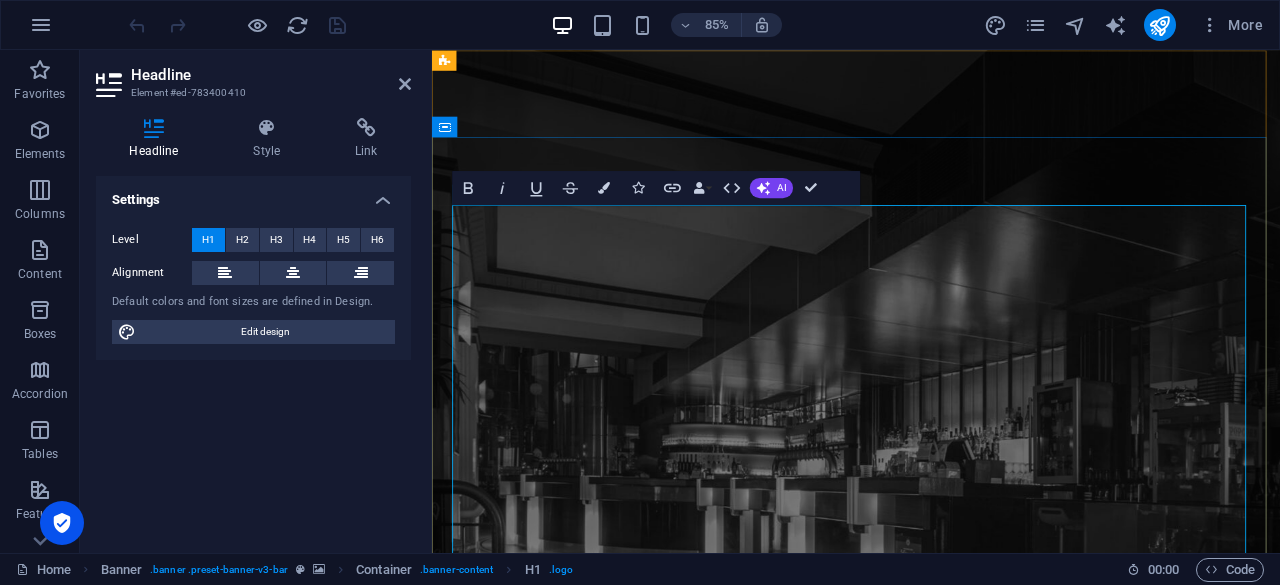 type 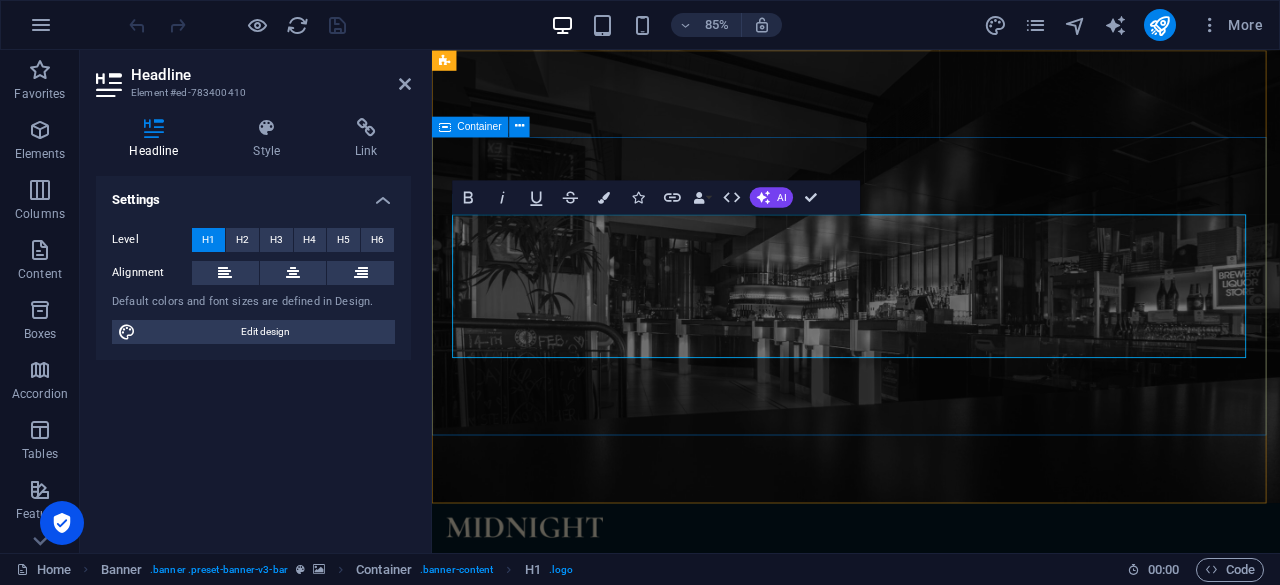click on "FrenzCO" at bounding box center (931, 883) 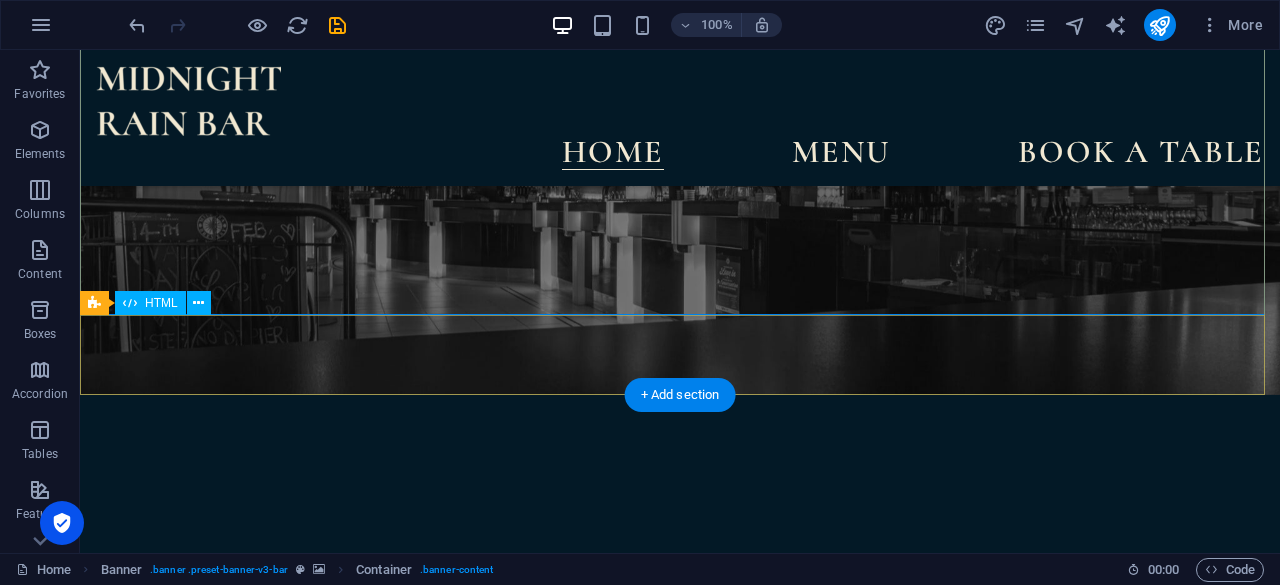 scroll, scrollTop: 0, scrollLeft: 0, axis: both 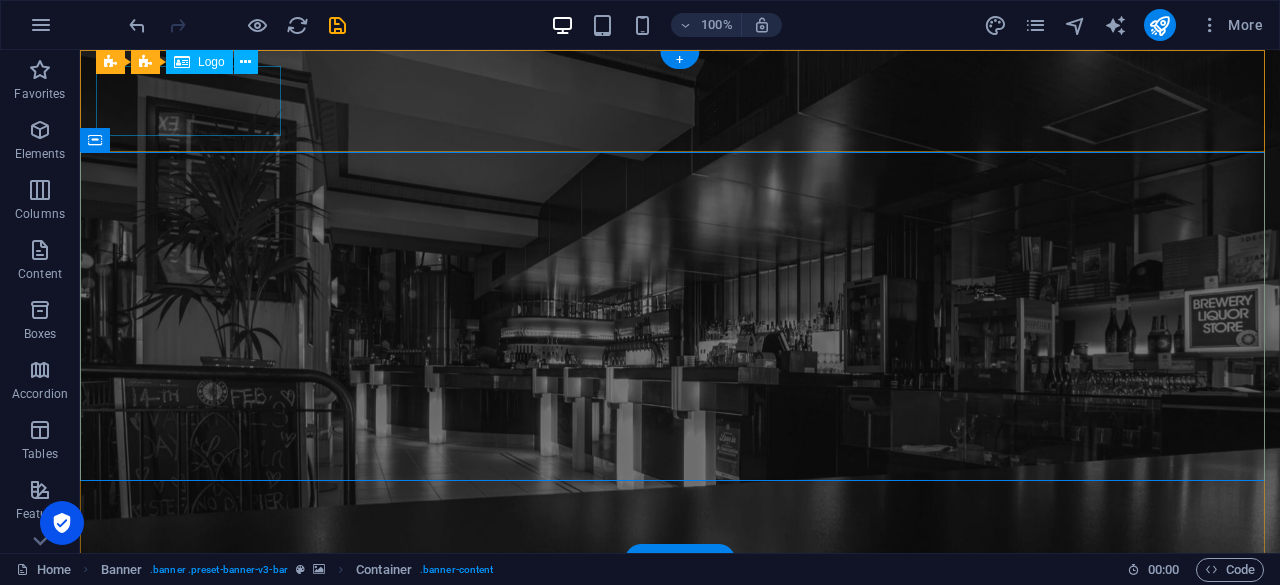 click at bounding box center [680, 612] 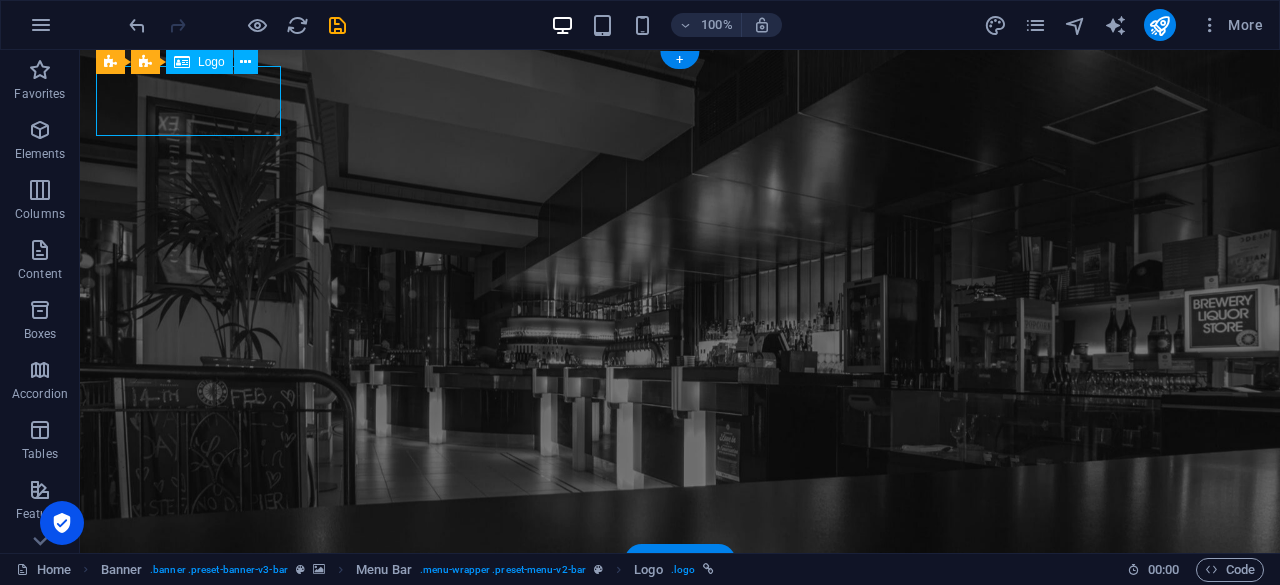 click at bounding box center (680, 612) 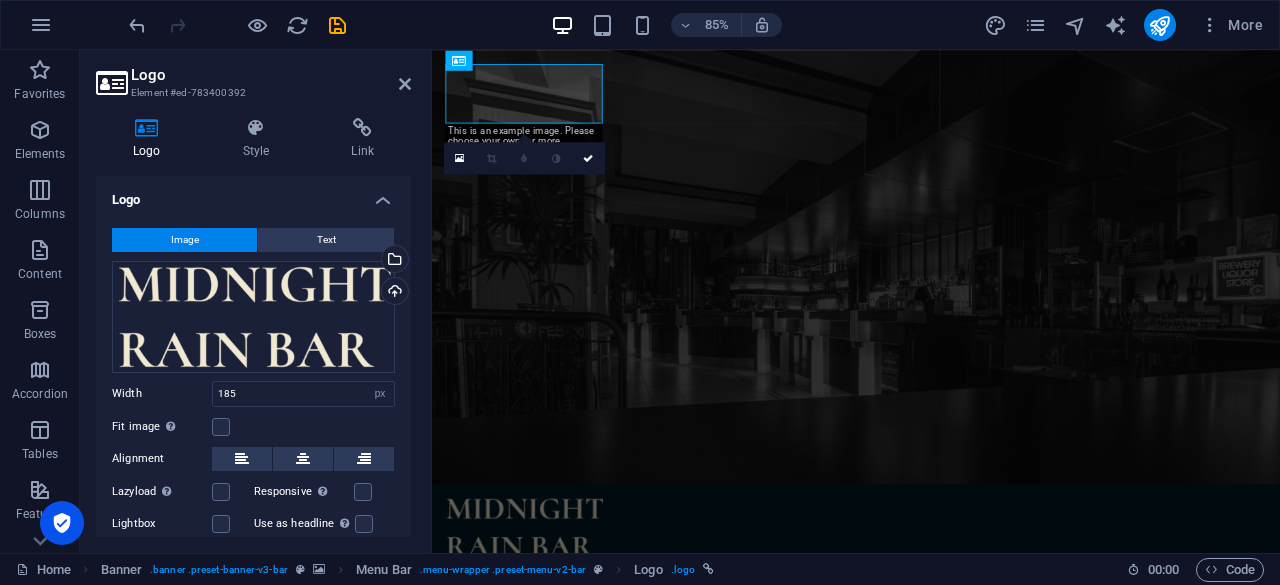 click on "Image" at bounding box center (184, 240) 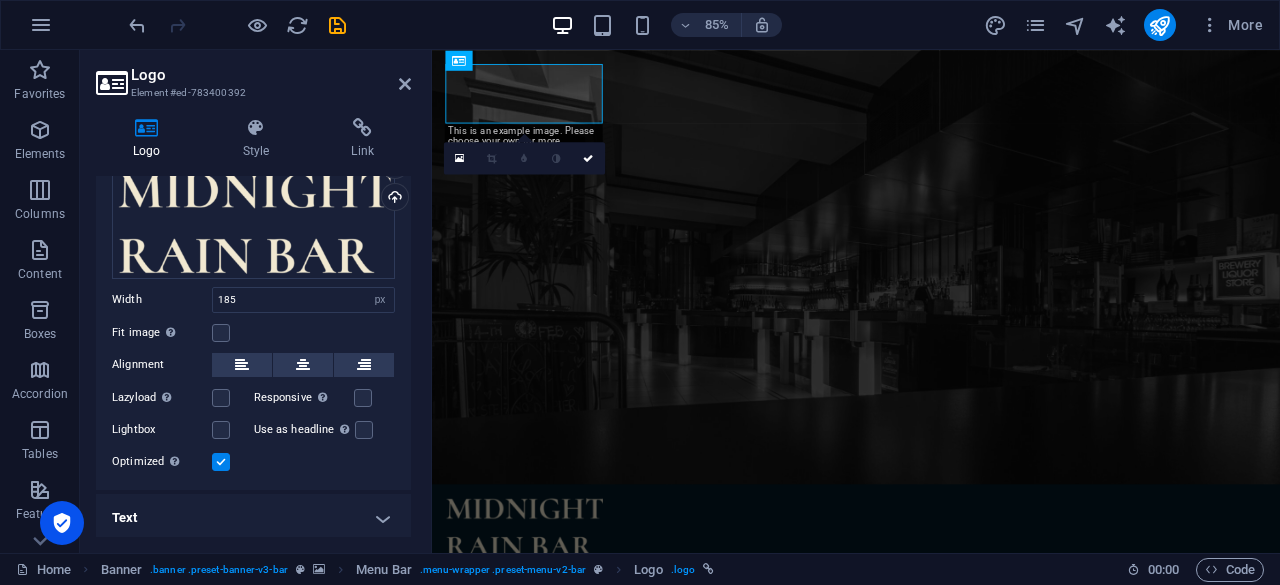 scroll, scrollTop: 0, scrollLeft: 0, axis: both 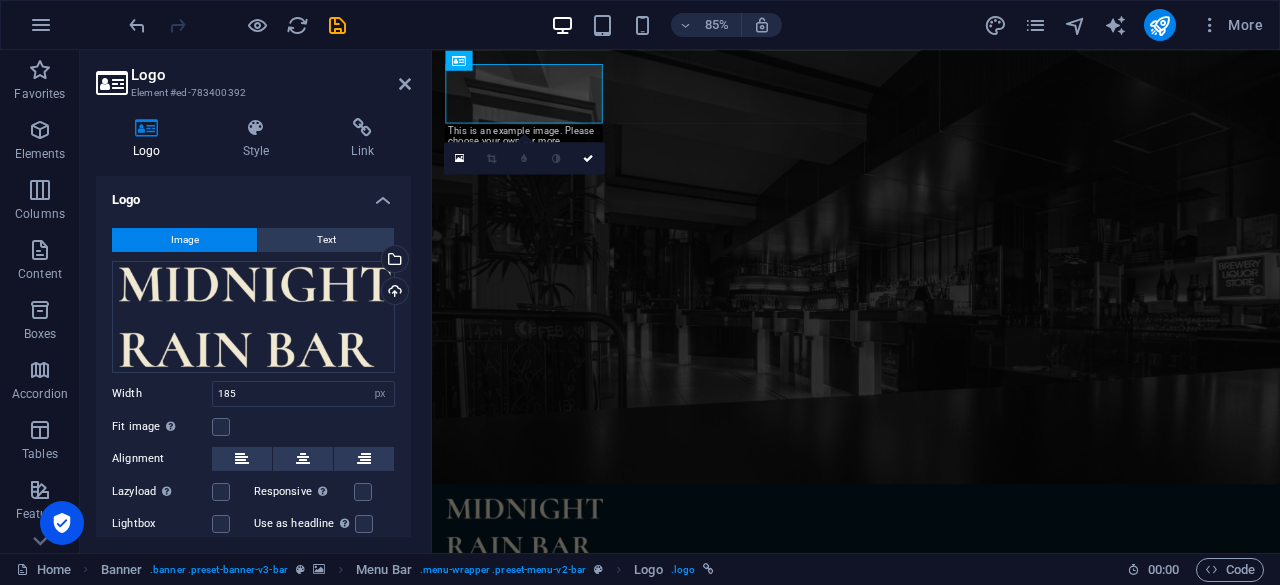 click on "Image" at bounding box center (184, 240) 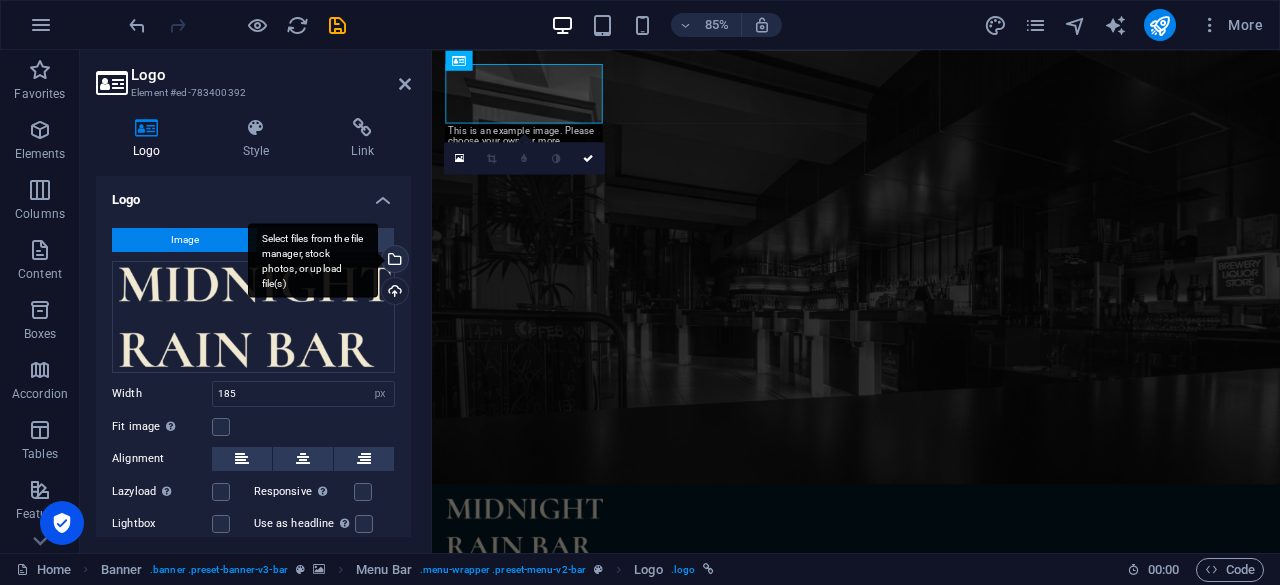 click on "Select files from the file manager, stock photos, or upload file(s)" at bounding box center [393, 261] 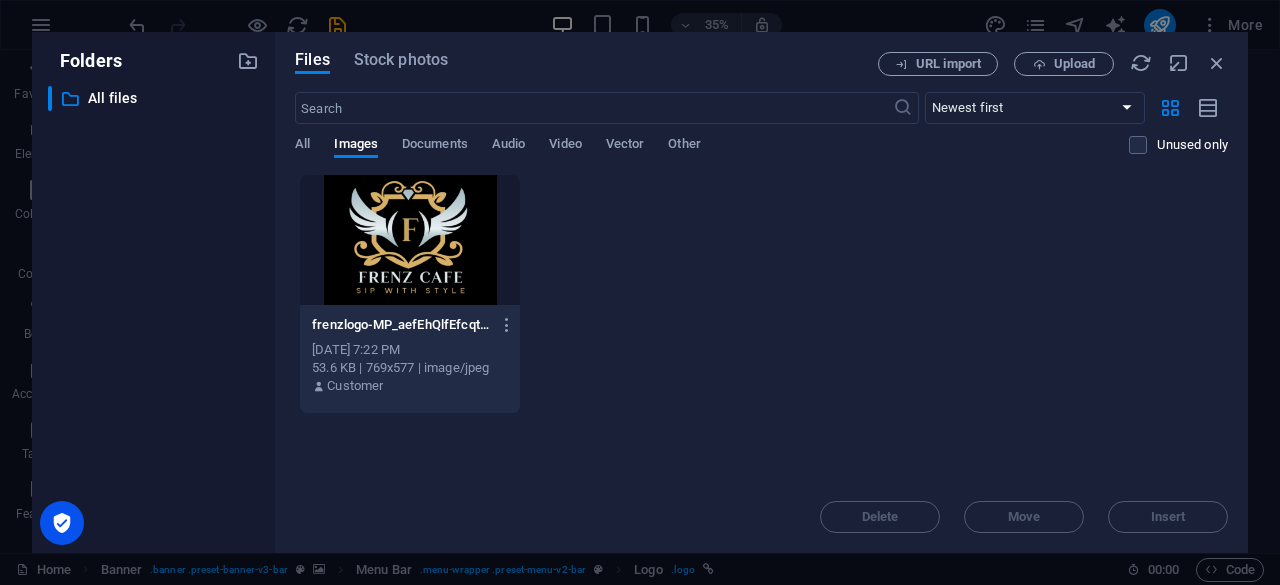 click at bounding box center [410, 240] 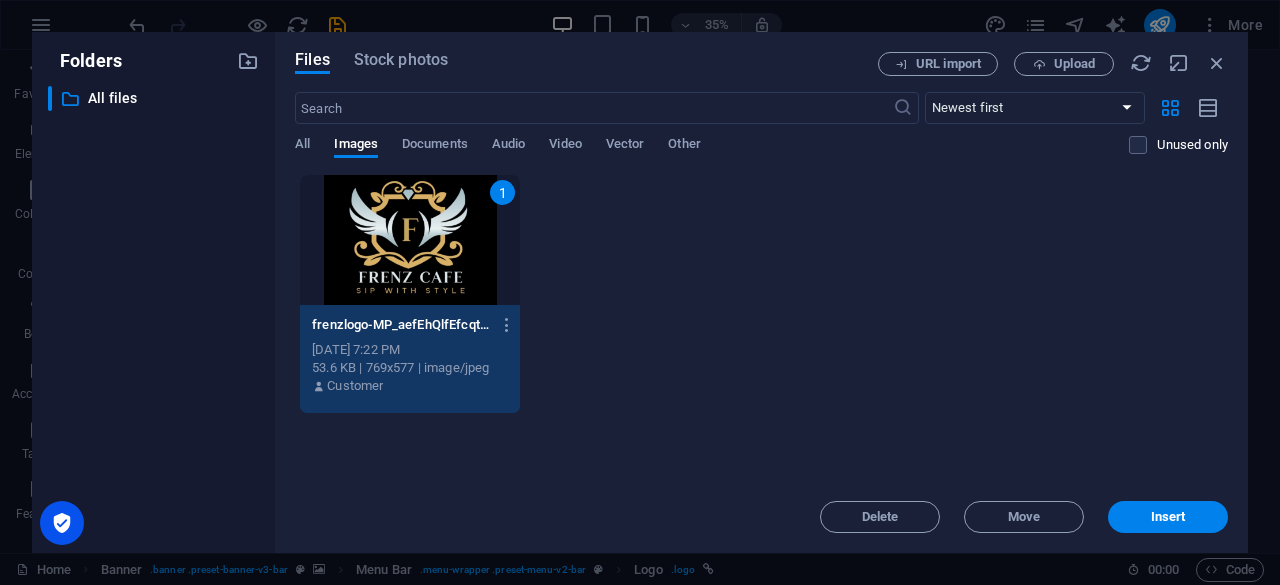 click on "1" at bounding box center (410, 240) 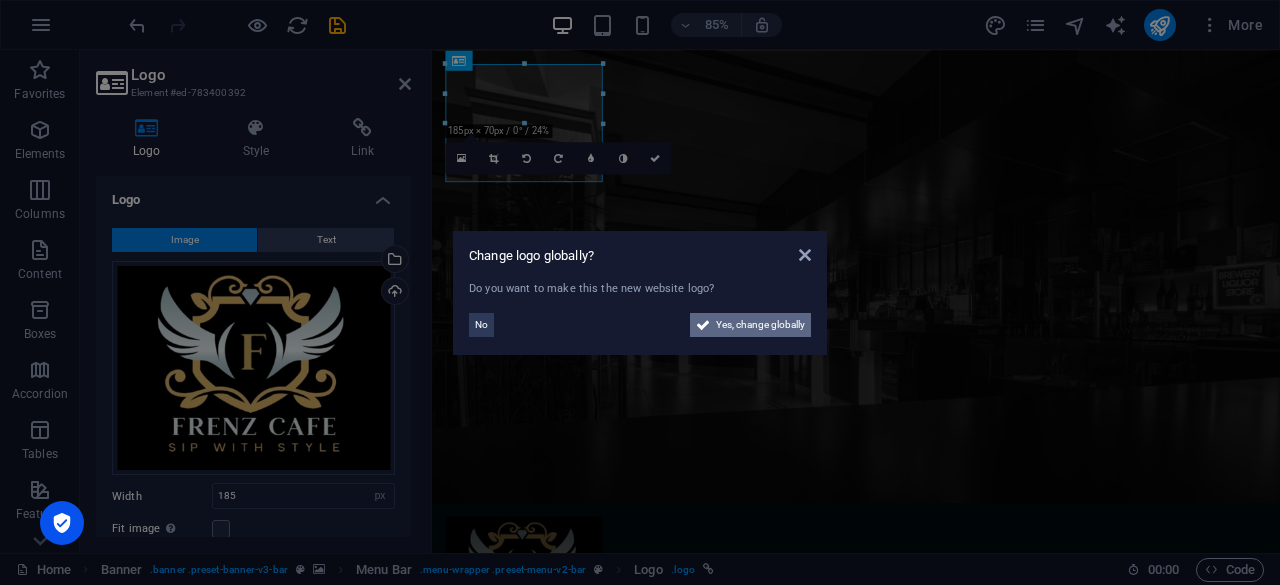 click on "Yes, change globally" at bounding box center (760, 325) 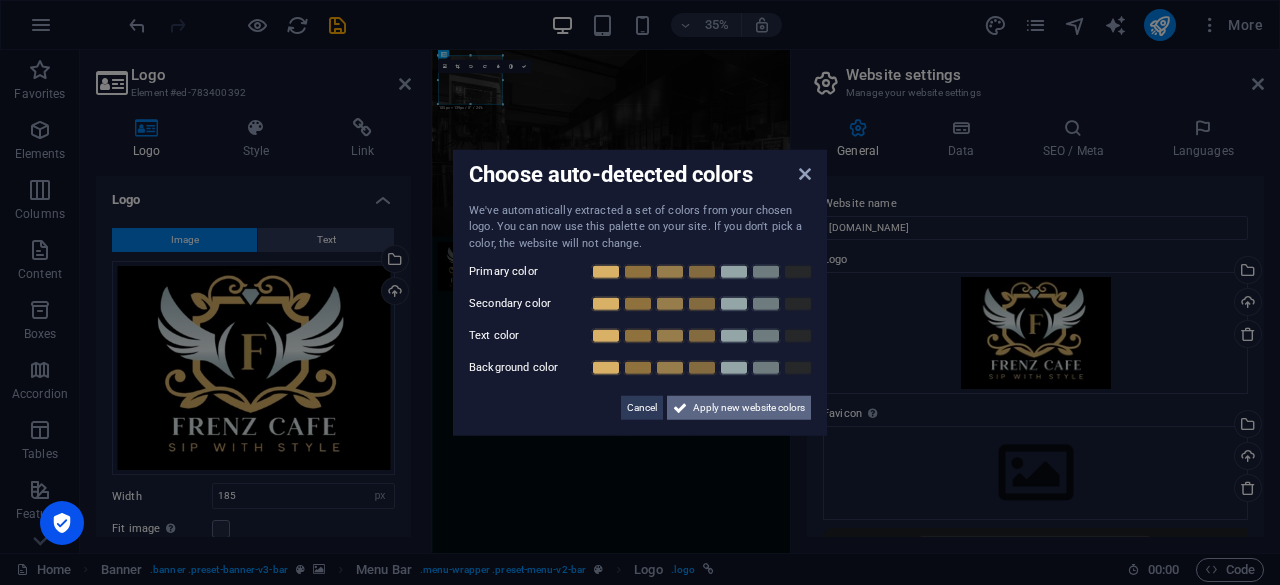 click on "Apply new website colors" at bounding box center (749, 408) 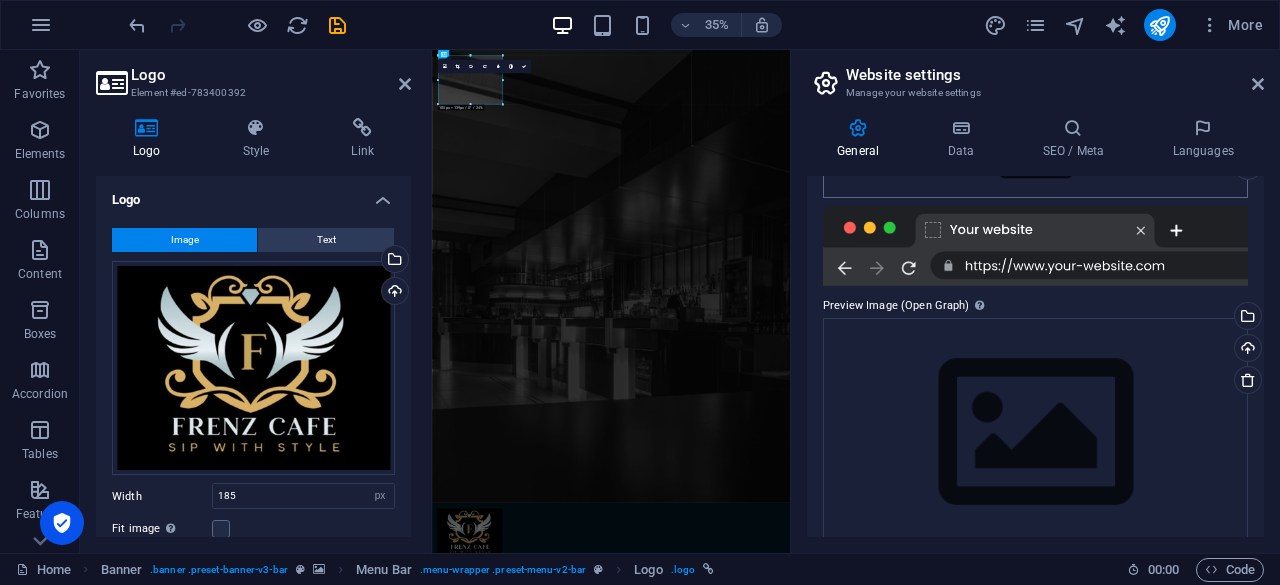 scroll, scrollTop: 348, scrollLeft: 0, axis: vertical 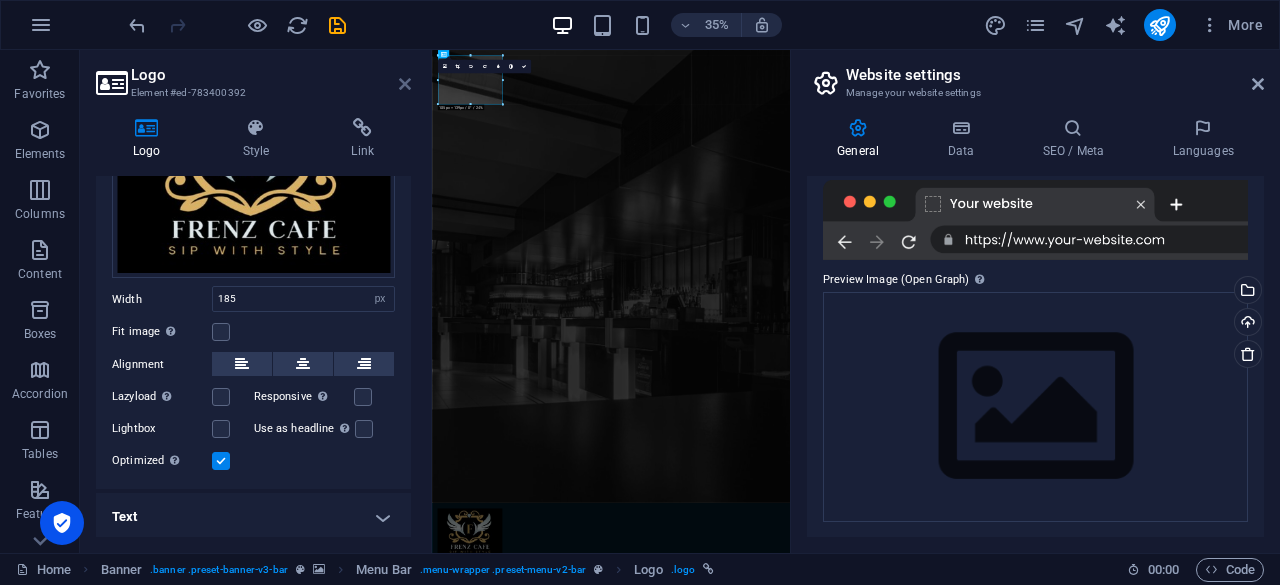 click at bounding box center [405, 84] 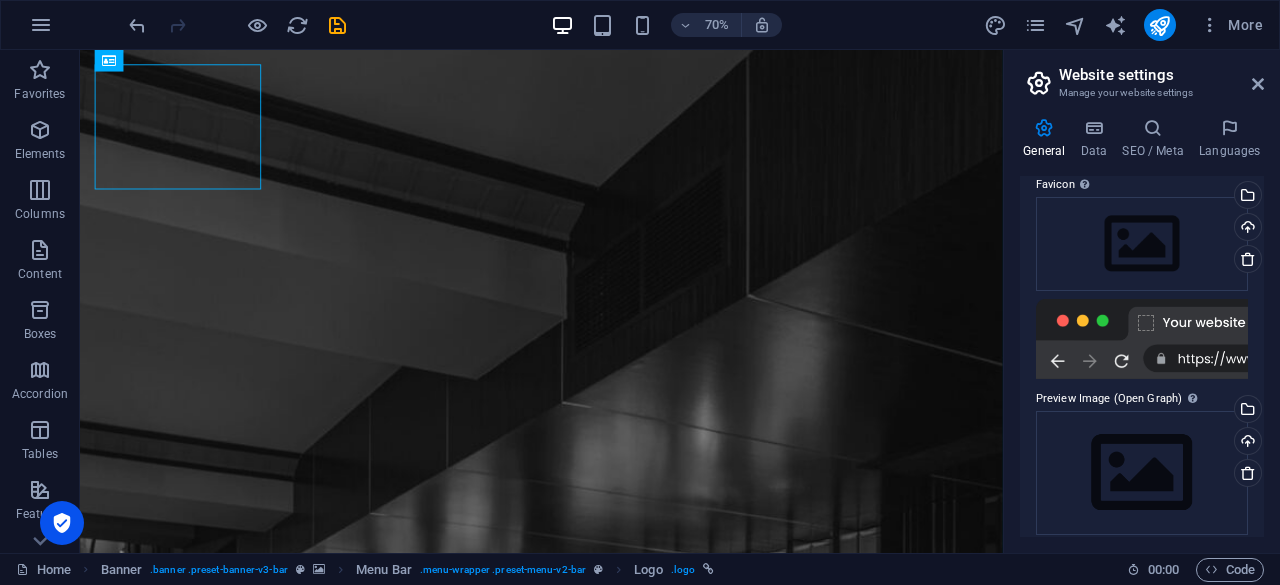 scroll, scrollTop: 215, scrollLeft: 0, axis: vertical 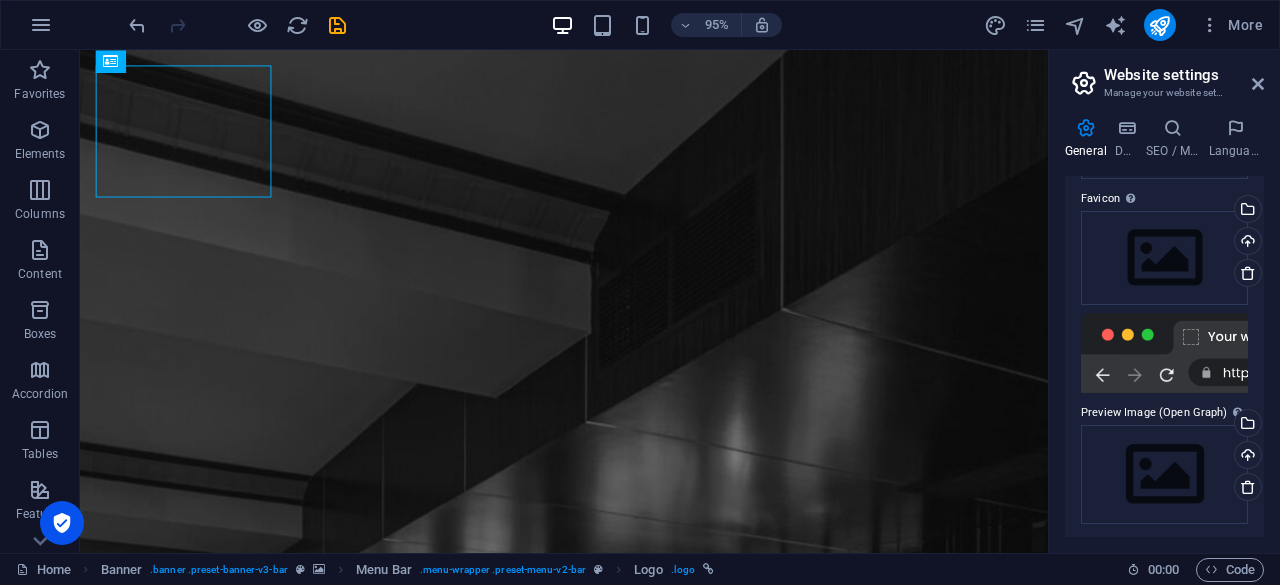 drag, startPoint x: 790, startPoint y: 171, endPoint x: 1103, endPoint y: 201, distance: 314.43442 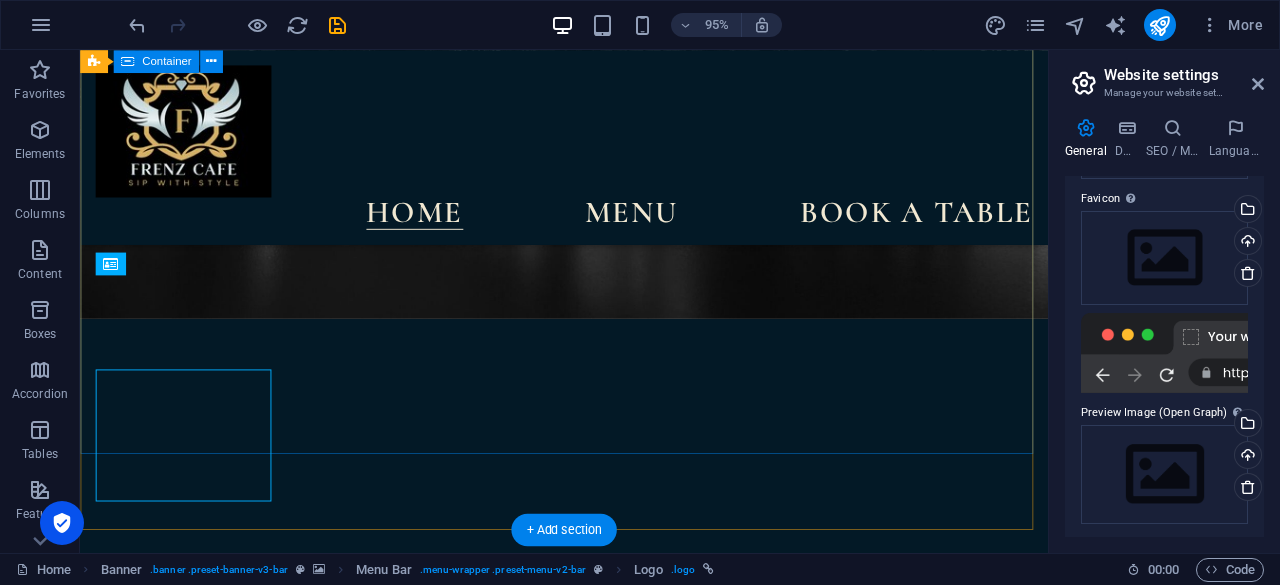 scroll, scrollTop: 0, scrollLeft: 0, axis: both 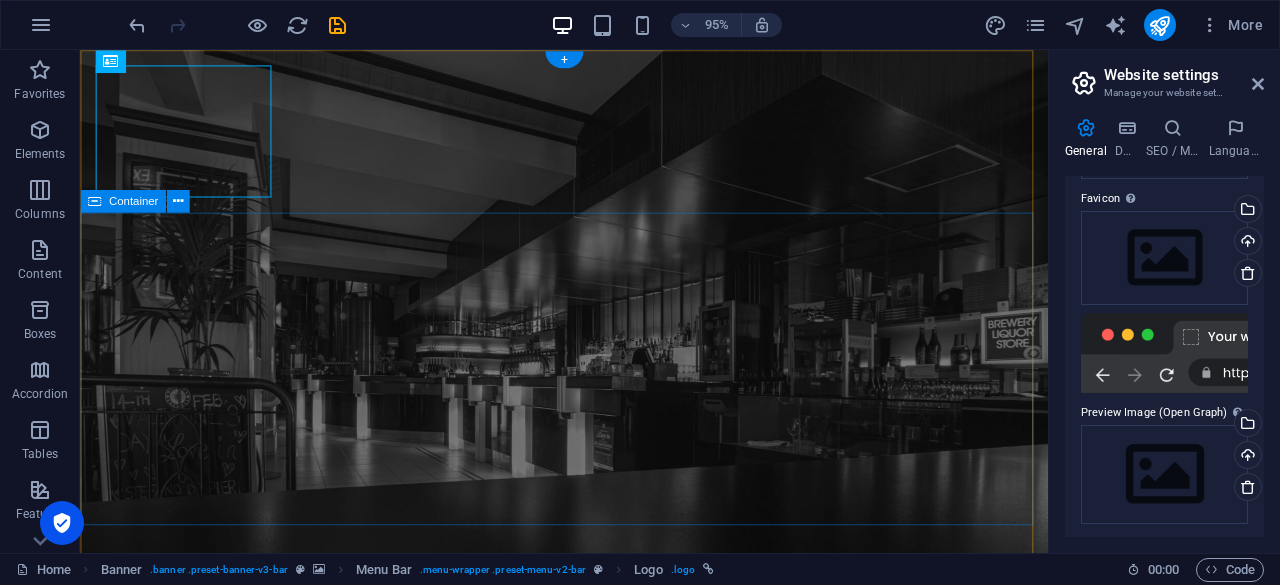 click on "FrenzCO" at bounding box center [589, 999] 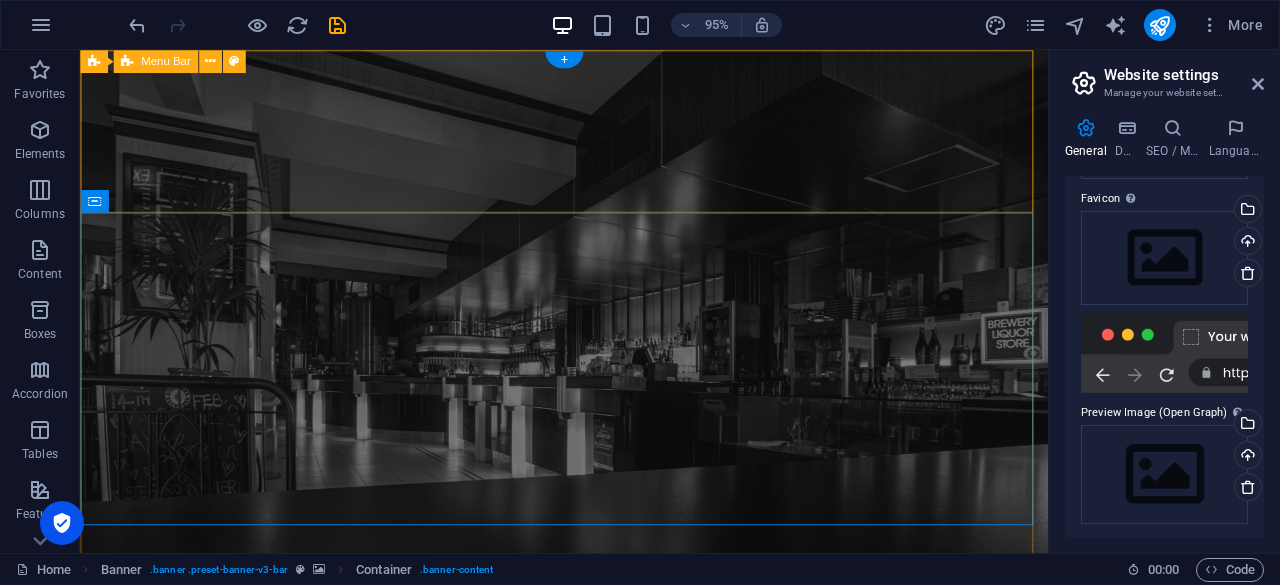 click on "Home Menu Book a table" at bounding box center [589, 732] 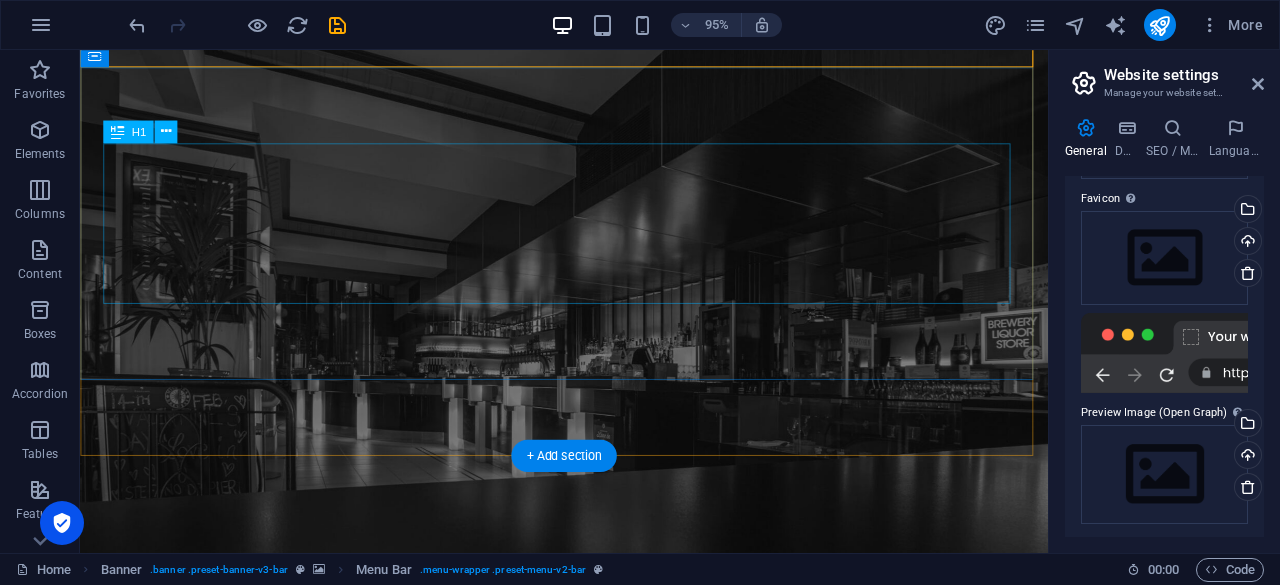 scroll, scrollTop: 170, scrollLeft: 0, axis: vertical 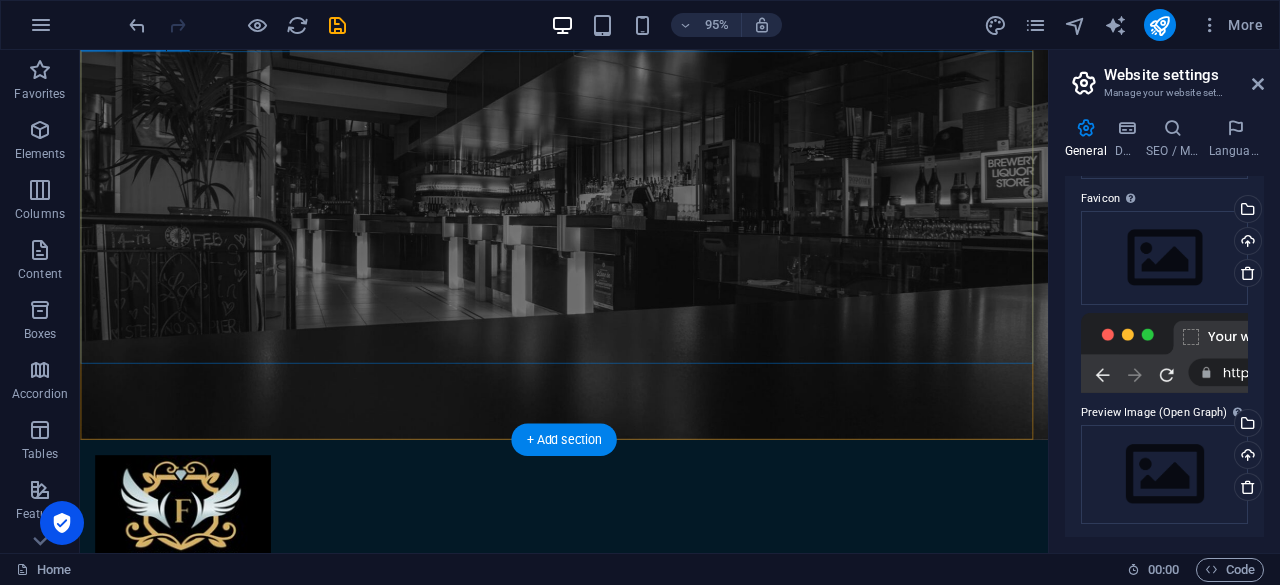 click on "FrenzCO" at bounding box center [589, 829] 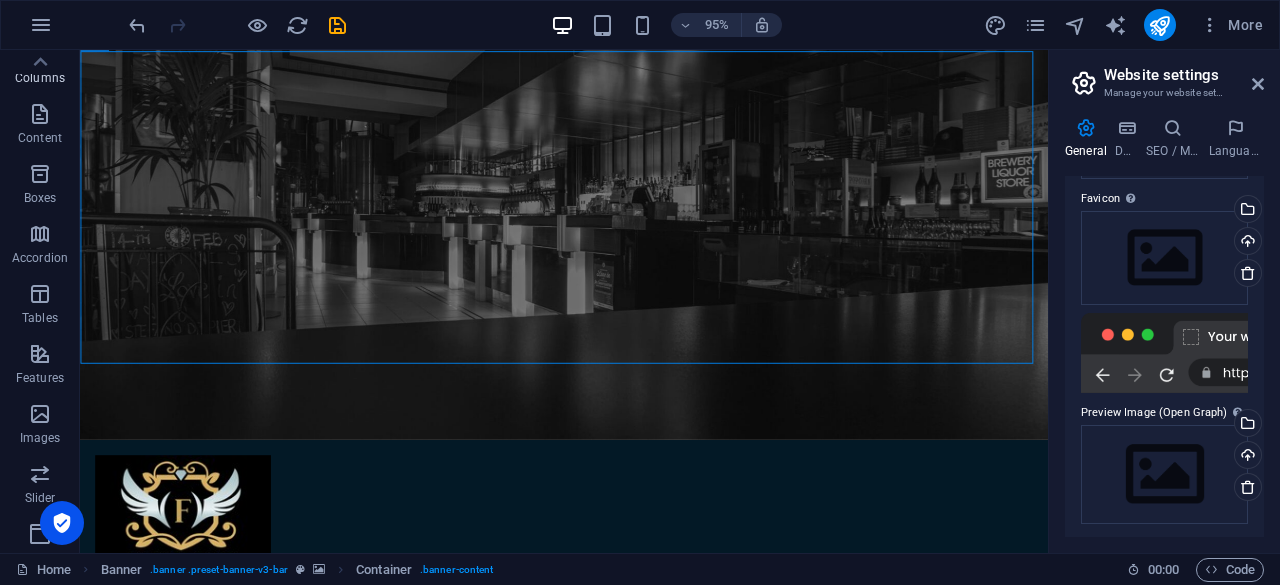 scroll, scrollTop: 0, scrollLeft: 0, axis: both 